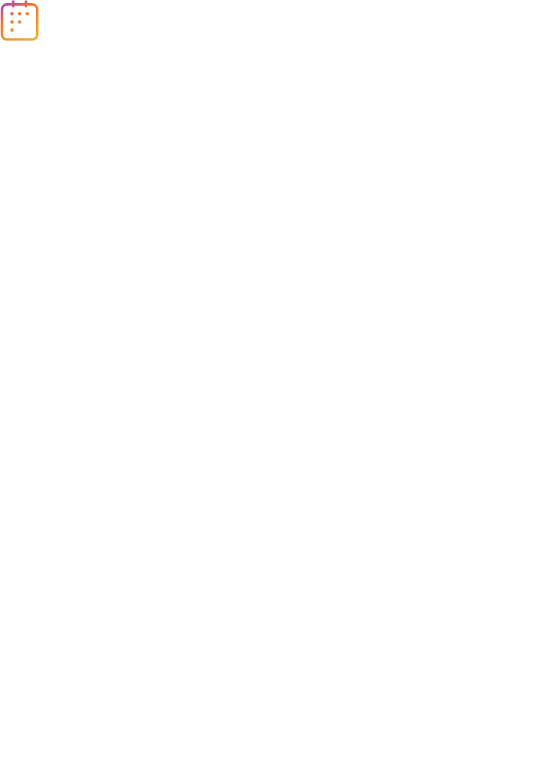 scroll, scrollTop: 0, scrollLeft: 0, axis: both 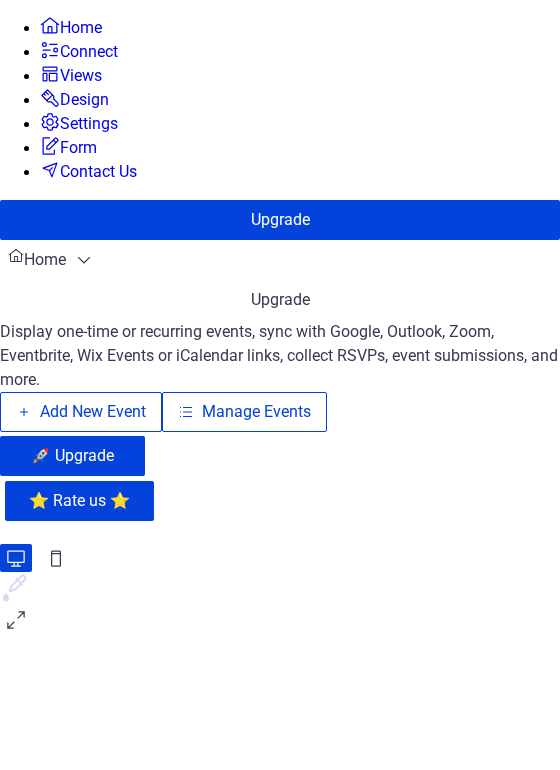 click on "Manage Events" at bounding box center [244, 412] 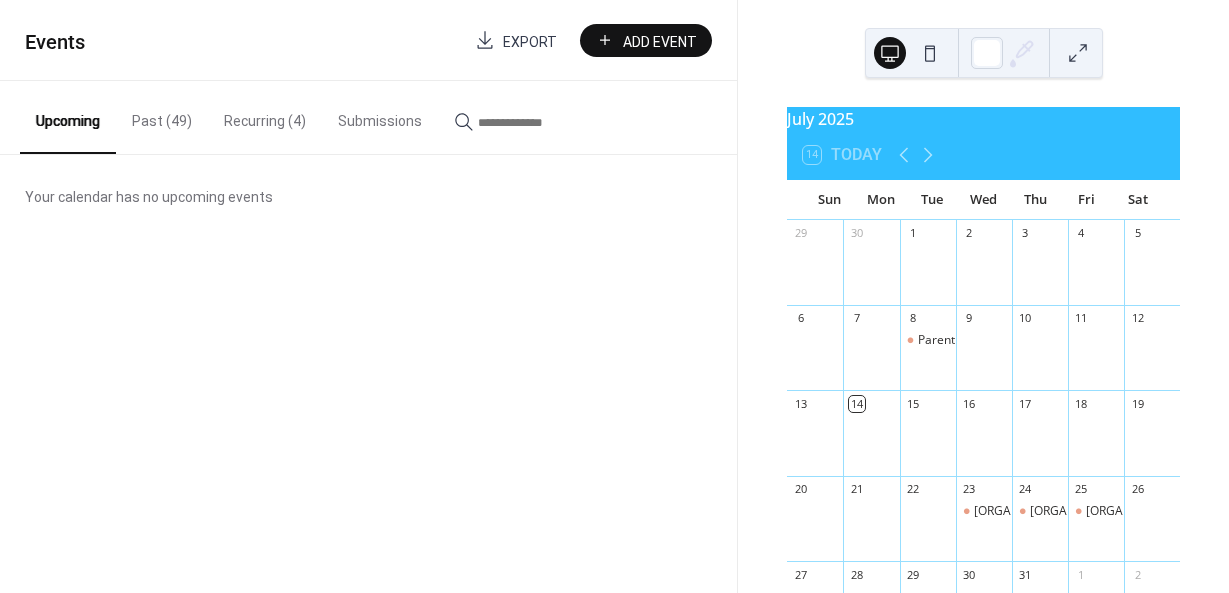 scroll, scrollTop: 0, scrollLeft: 0, axis: both 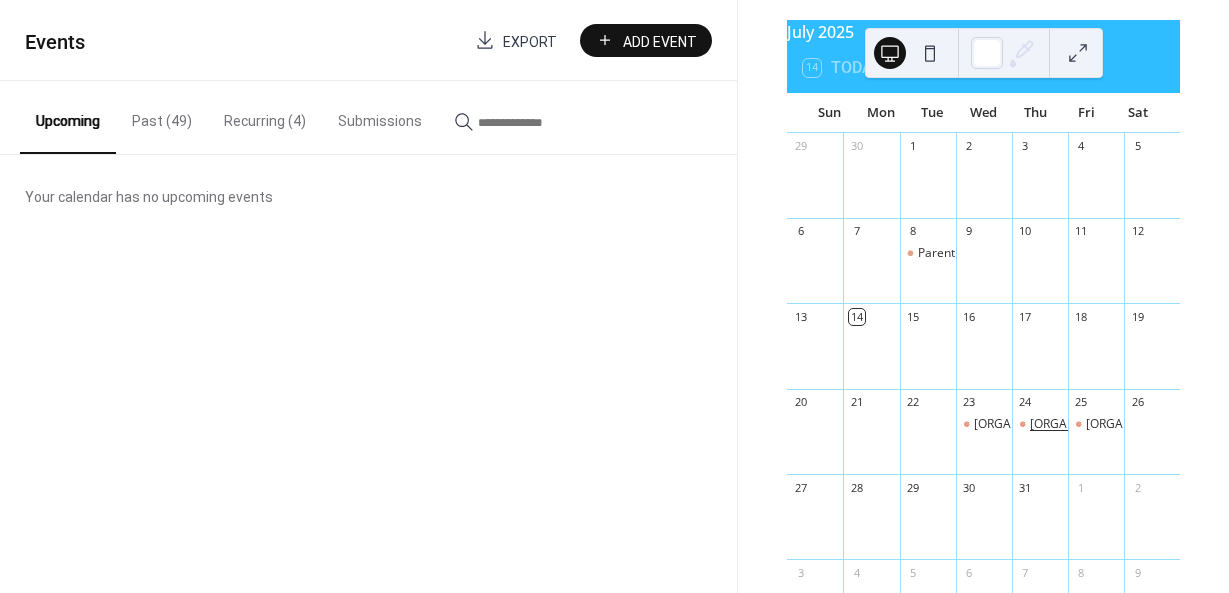 click on "REACH Parent Education and Support Group" at bounding box center [1181, 424] 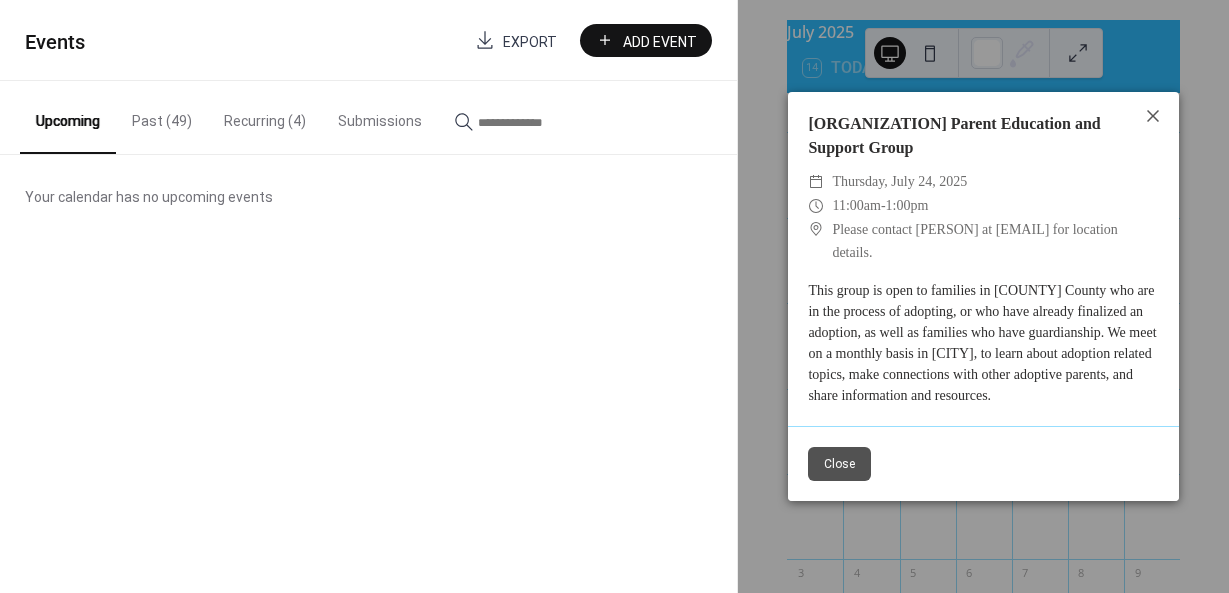 click on "Close" at bounding box center (839, 464) 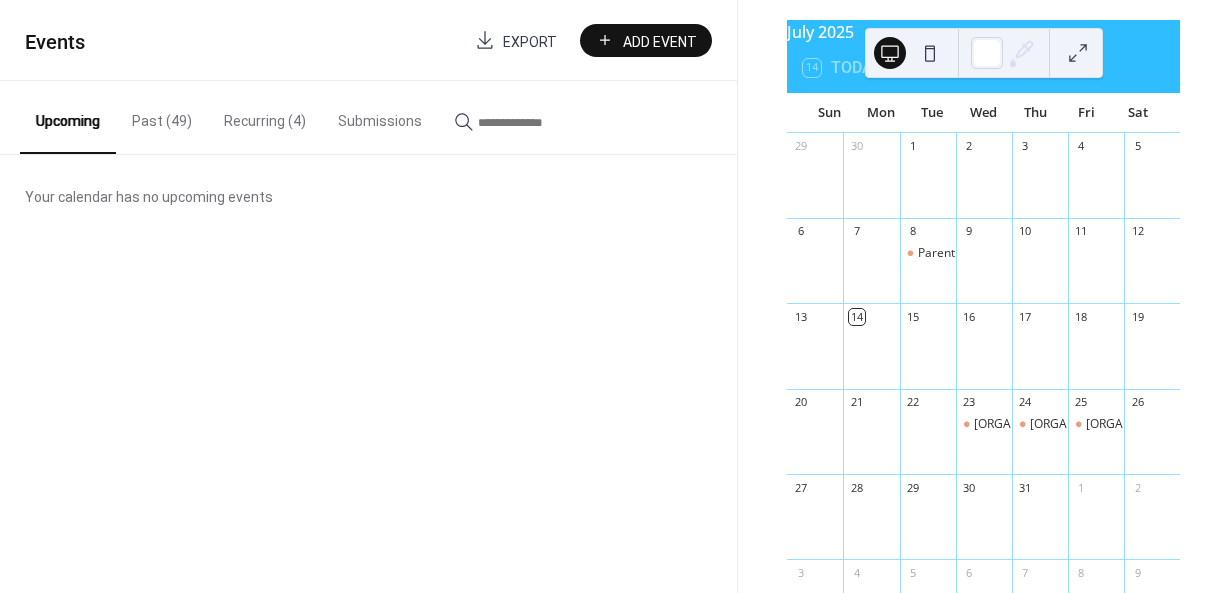 click at bounding box center (1040, 526) 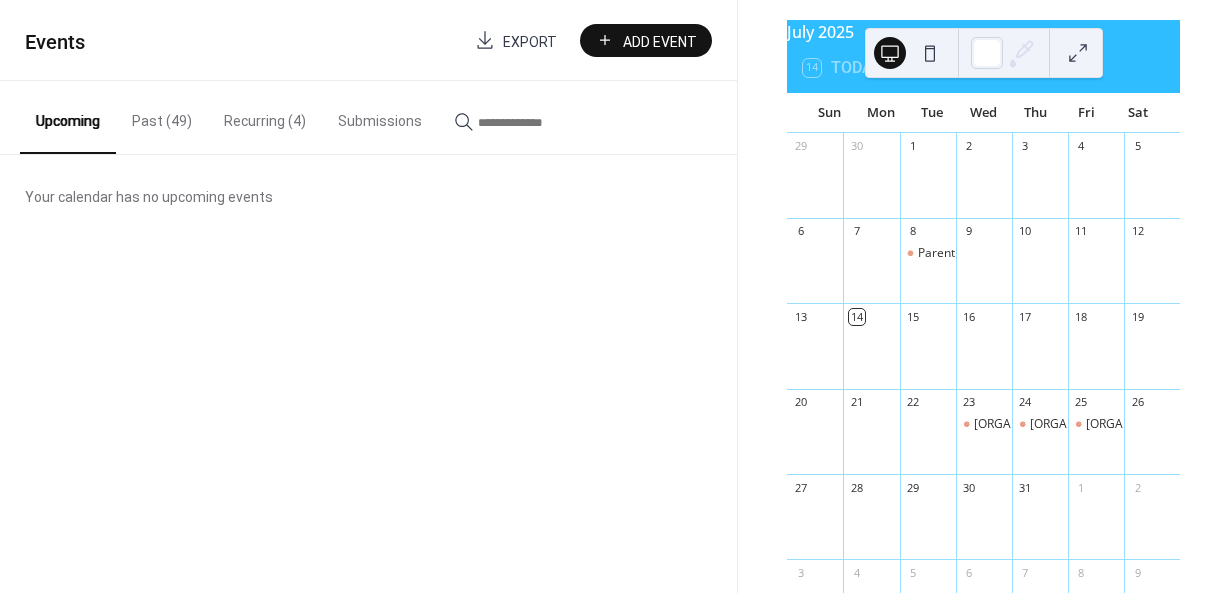 click at bounding box center (1040, 526) 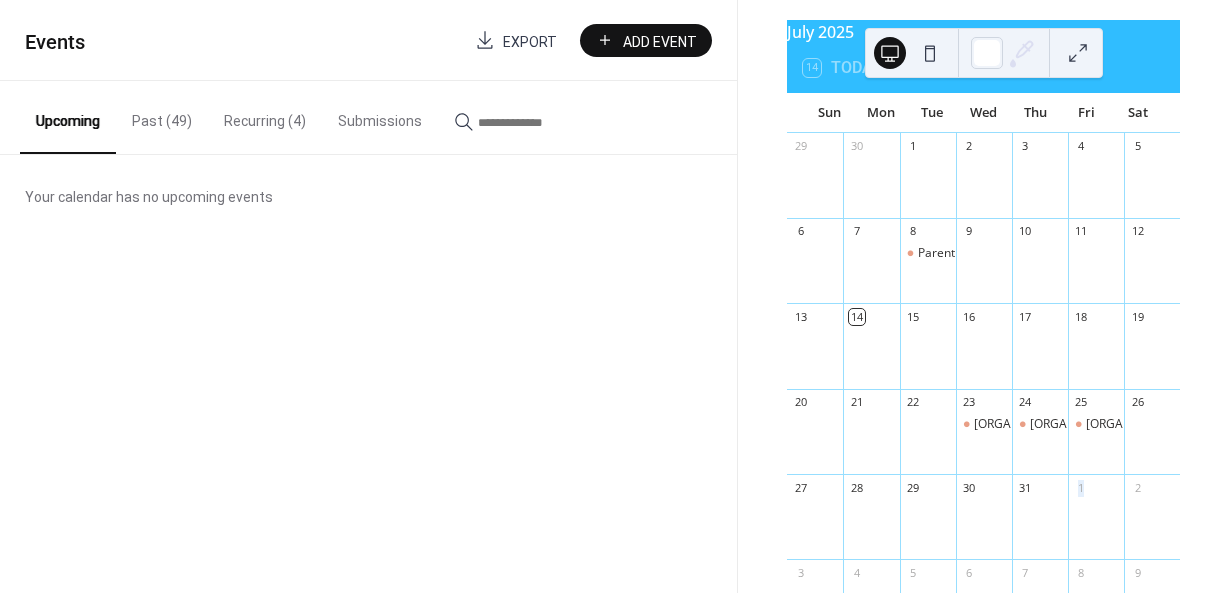 click at bounding box center (1040, 526) 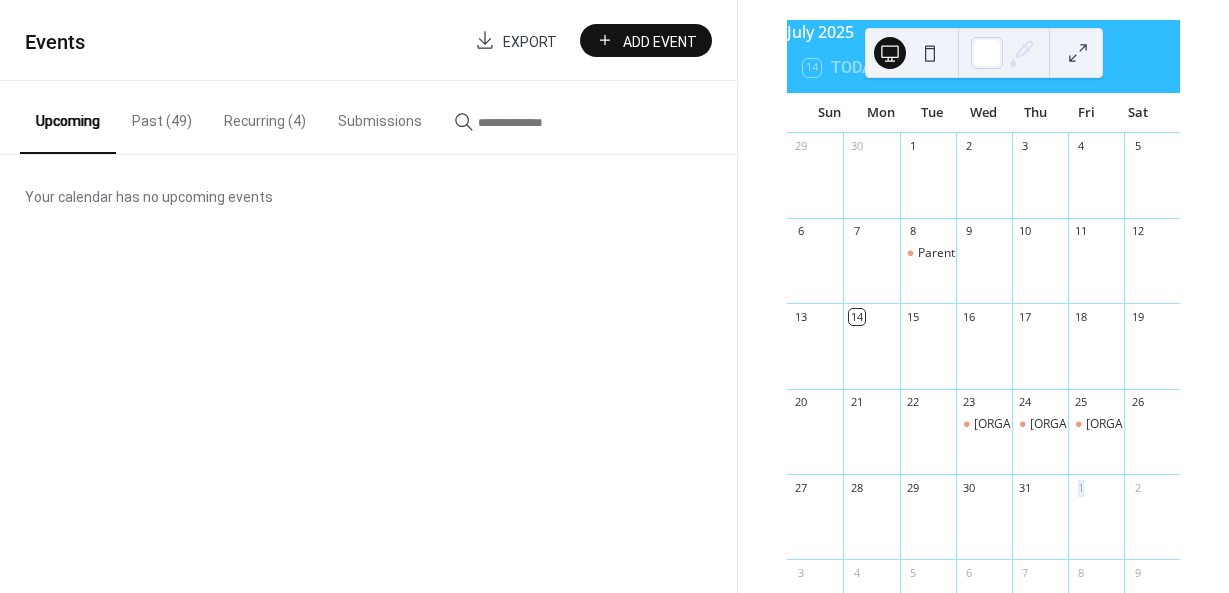 click on "Add Event" at bounding box center (660, 41) 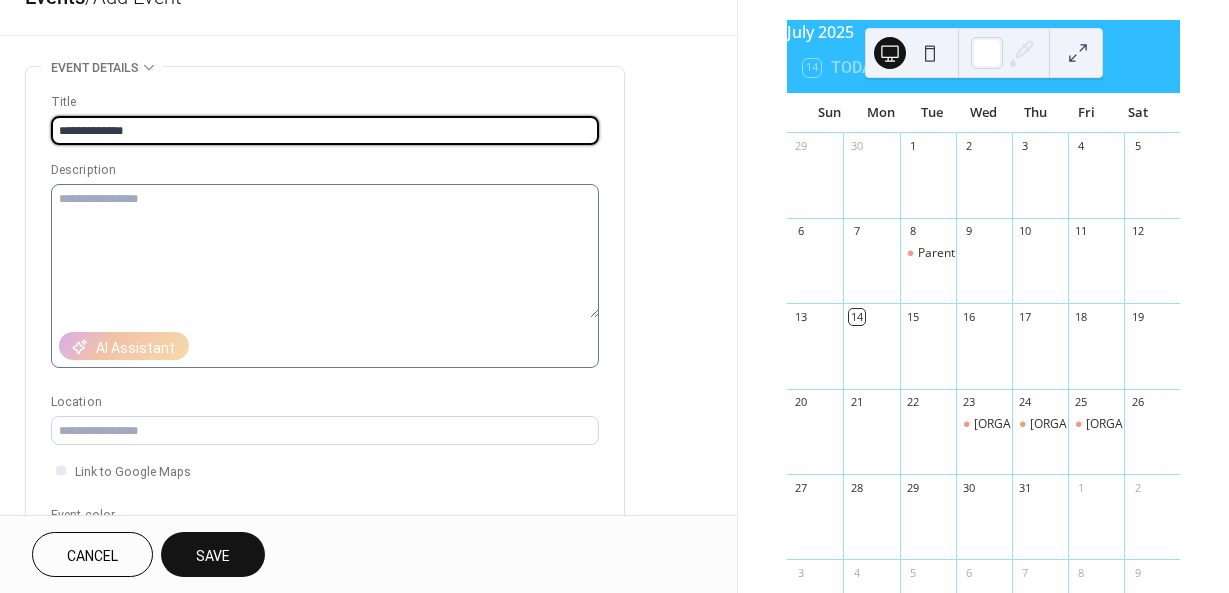 scroll, scrollTop: 60, scrollLeft: 0, axis: vertical 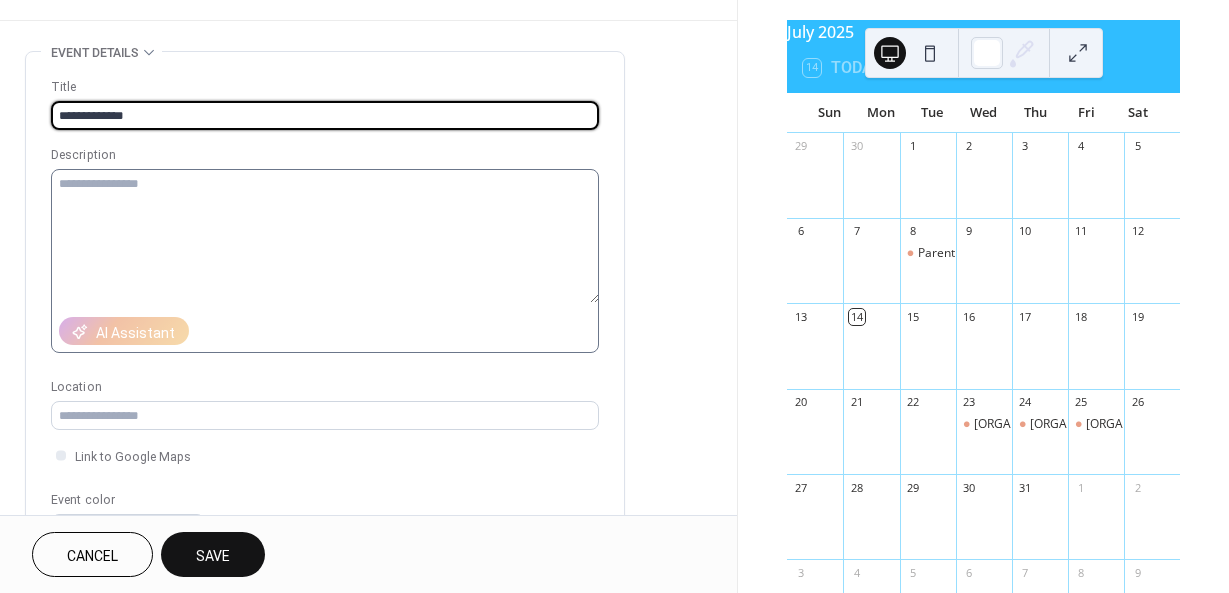 type on "**********" 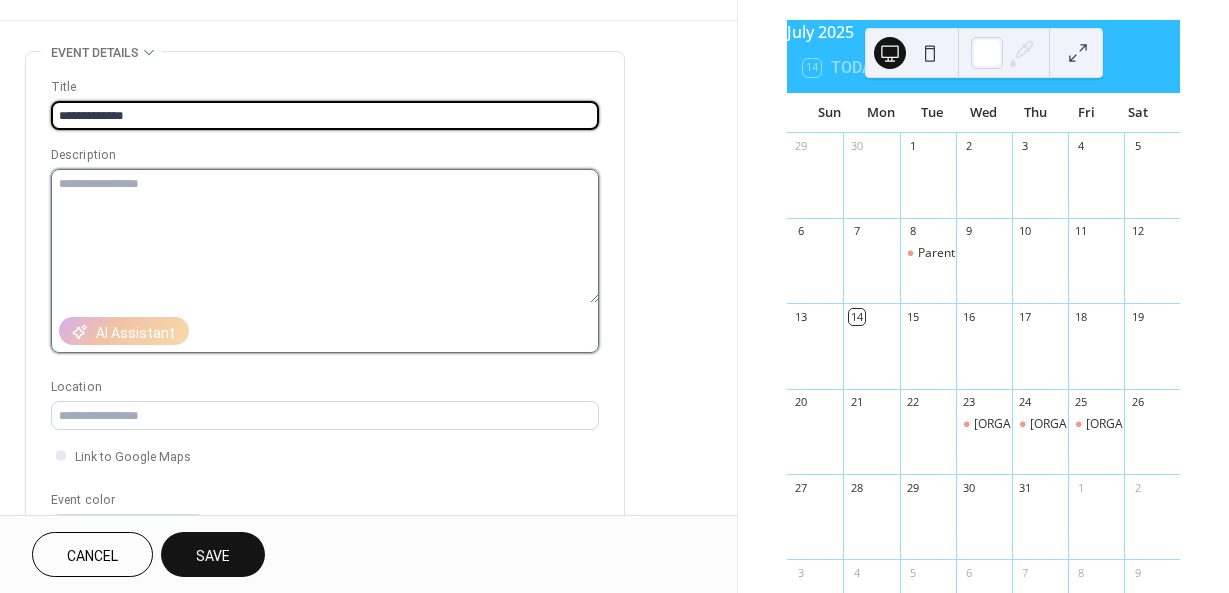 click at bounding box center (325, 236) 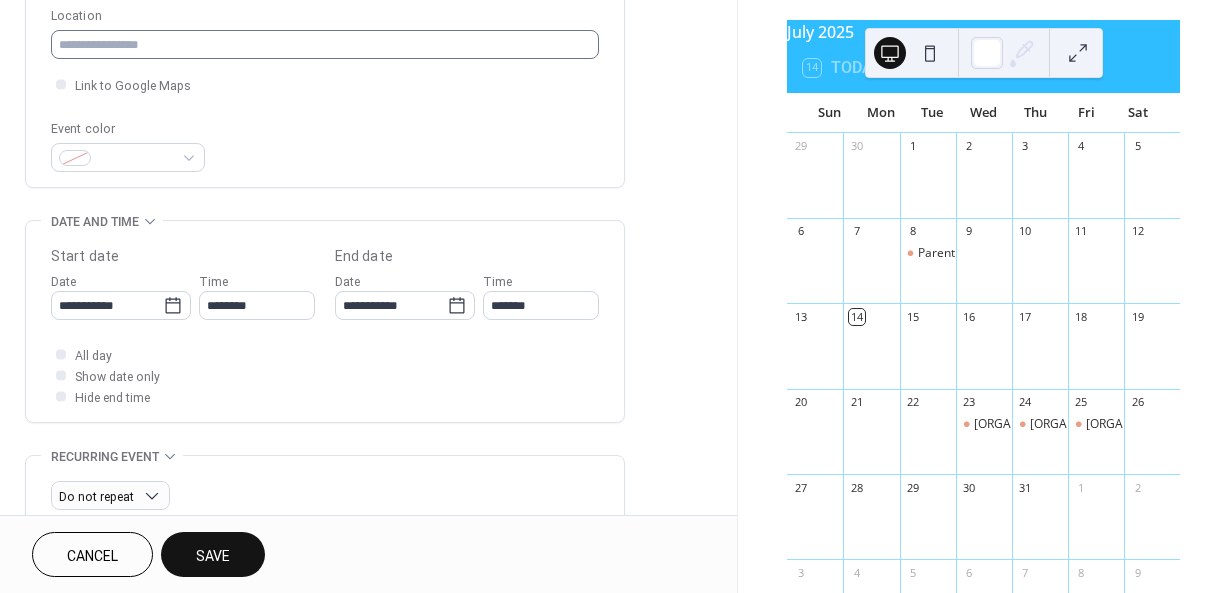 scroll, scrollTop: 436, scrollLeft: 0, axis: vertical 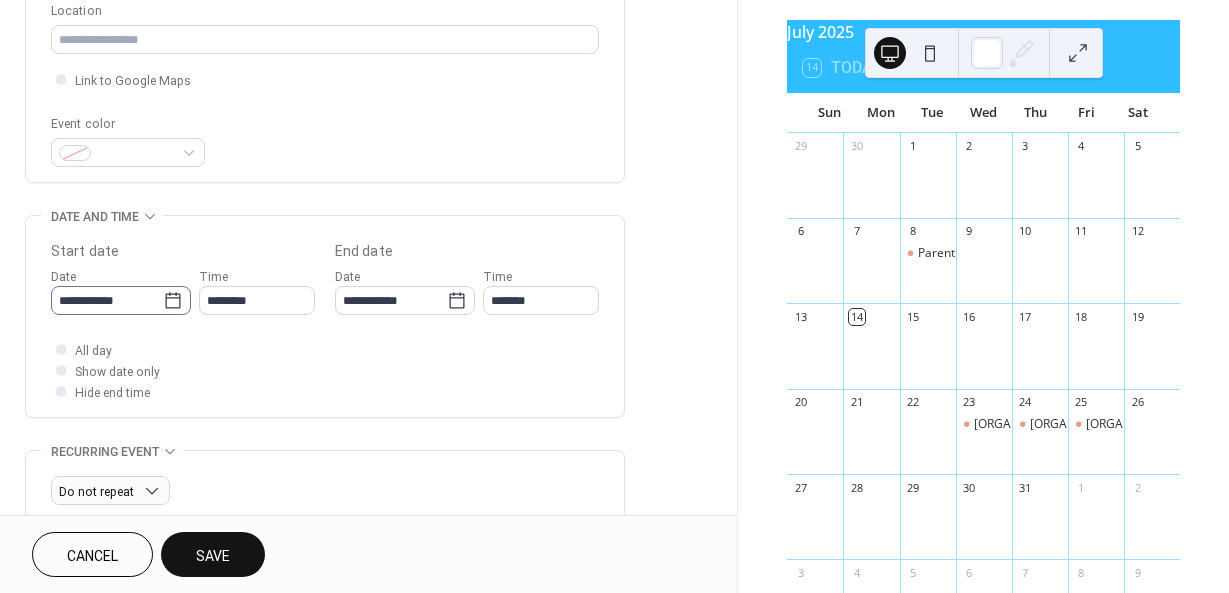 click 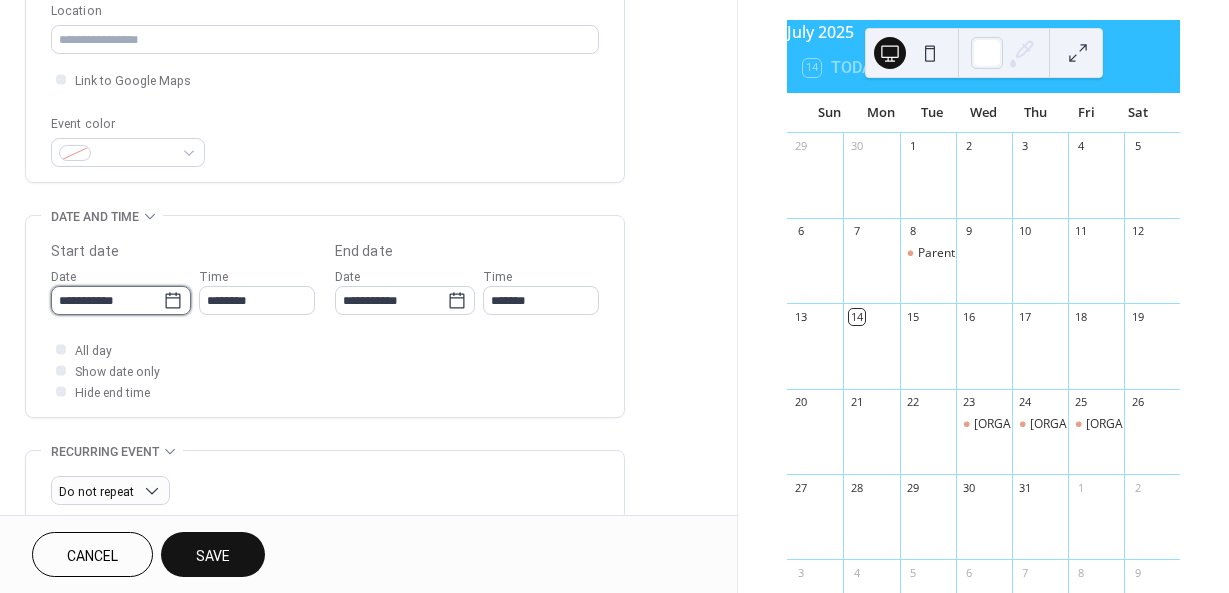 click on "**********" at bounding box center [107, 300] 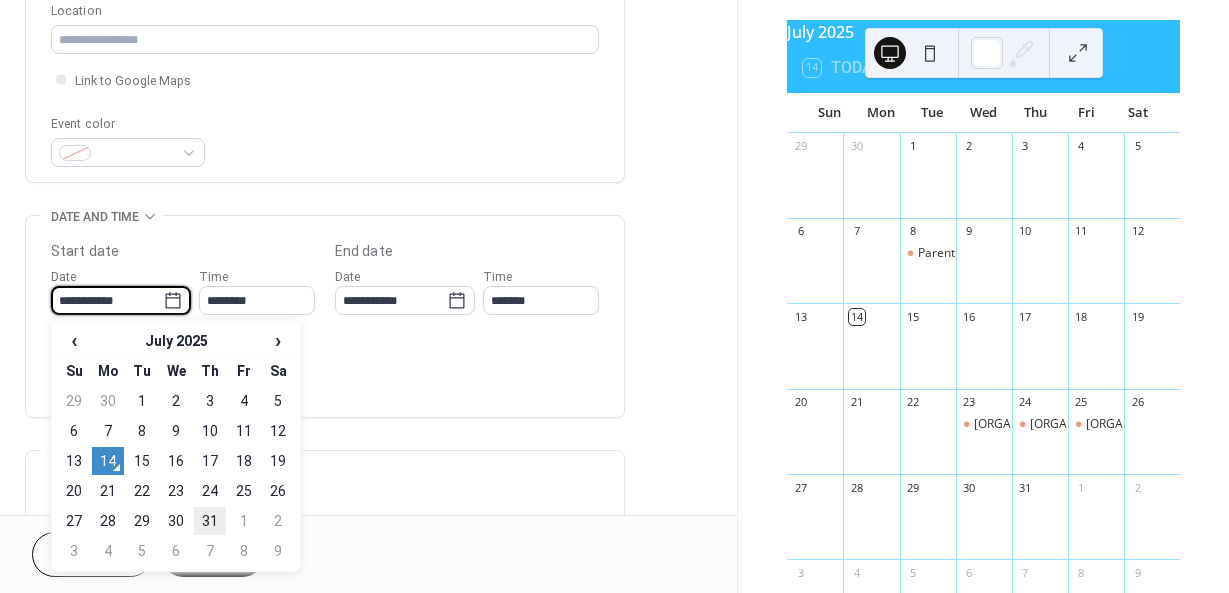 click on "31" at bounding box center (210, 521) 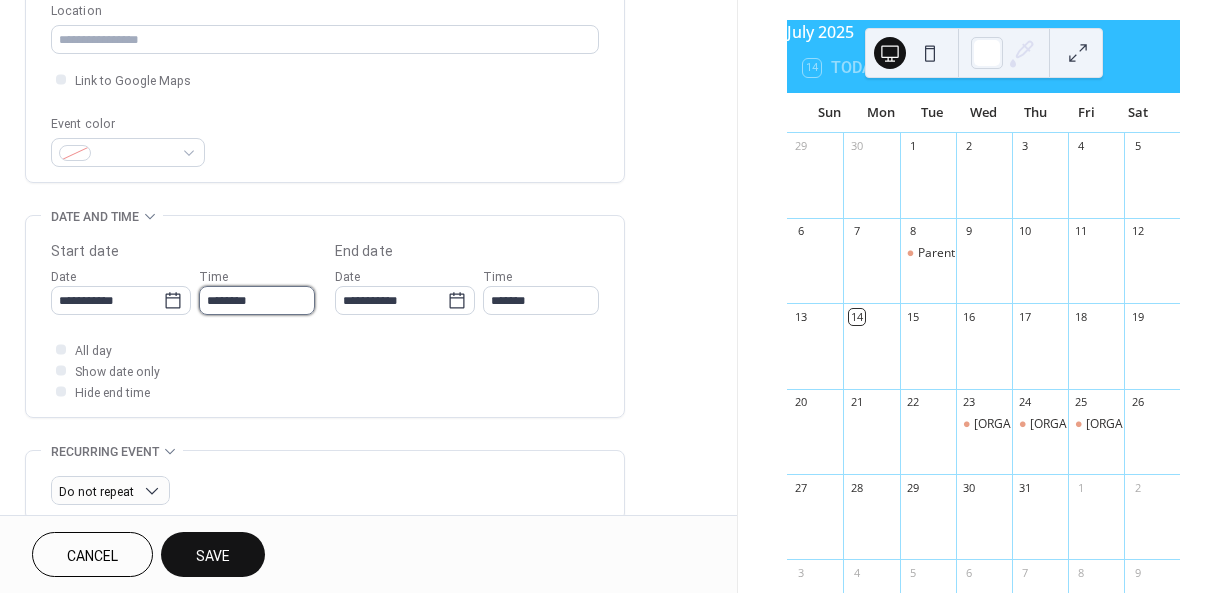 click on "********" at bounding box center [257, 300] 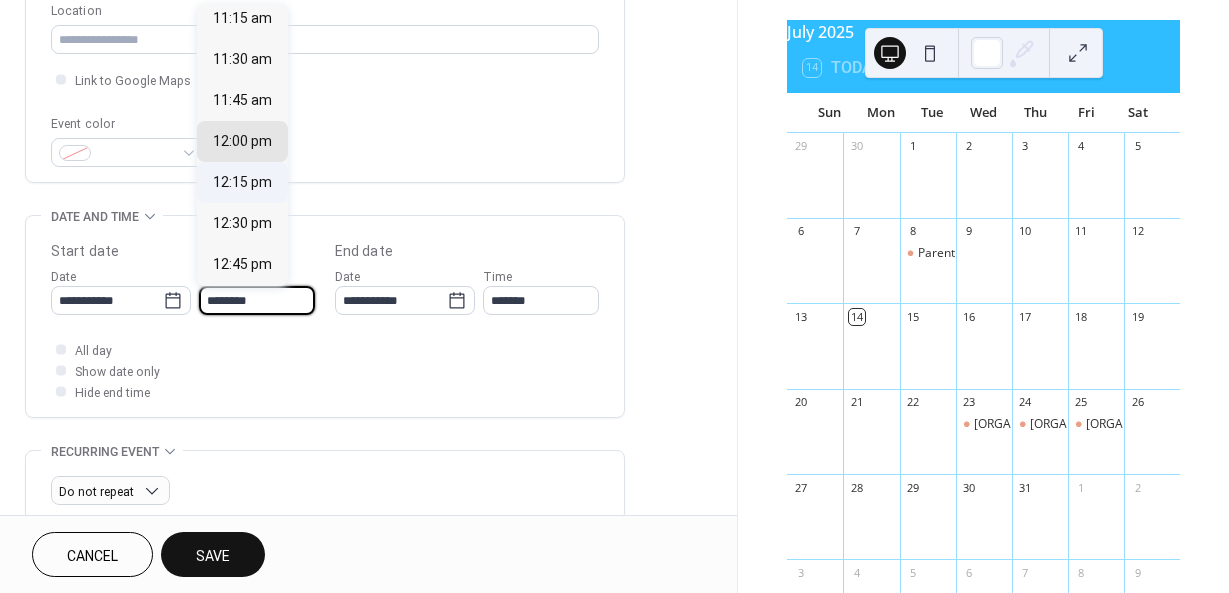 scroll, scrollTop: 1848, scrollLeft: 0, axis: vertical 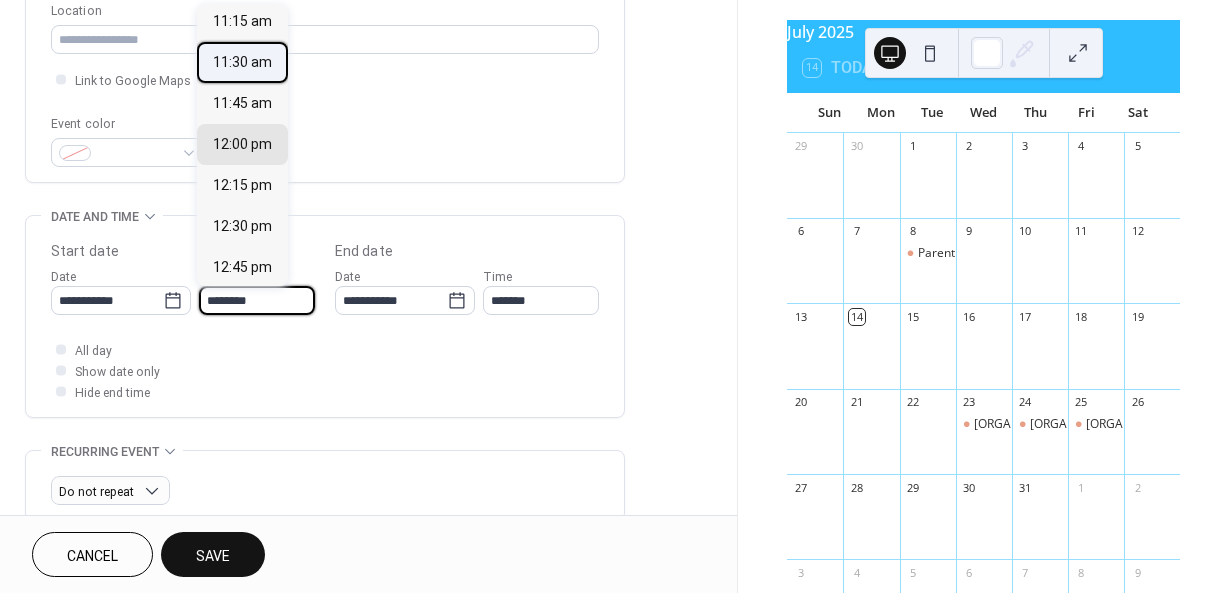 click on "11:30 am" at bounding box center [242, 62] 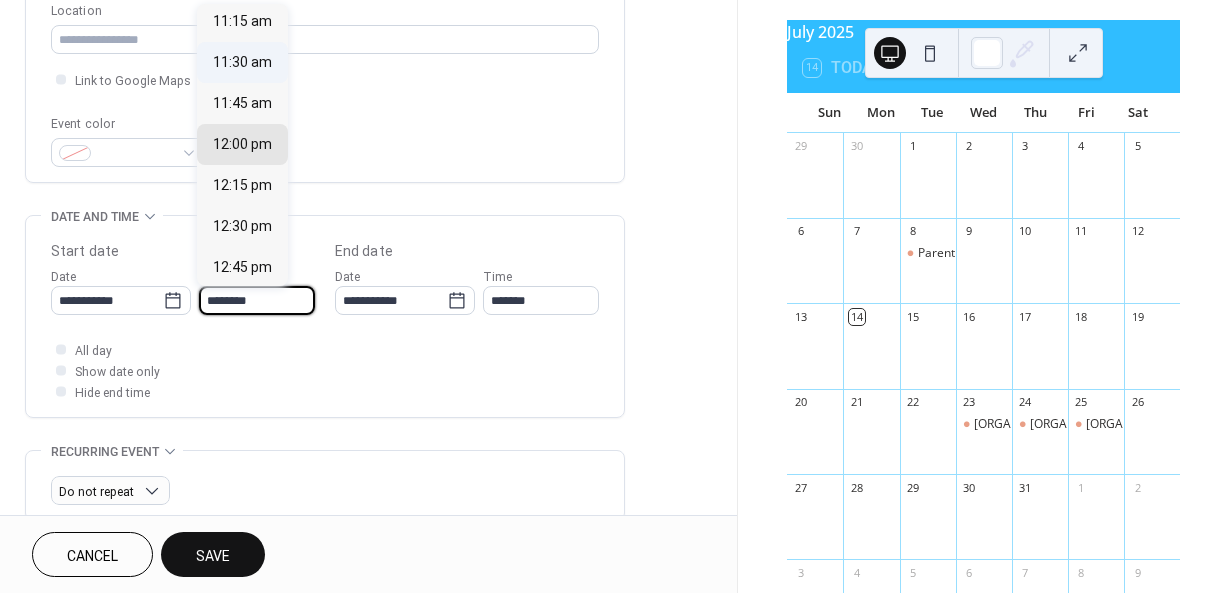 type on "********" 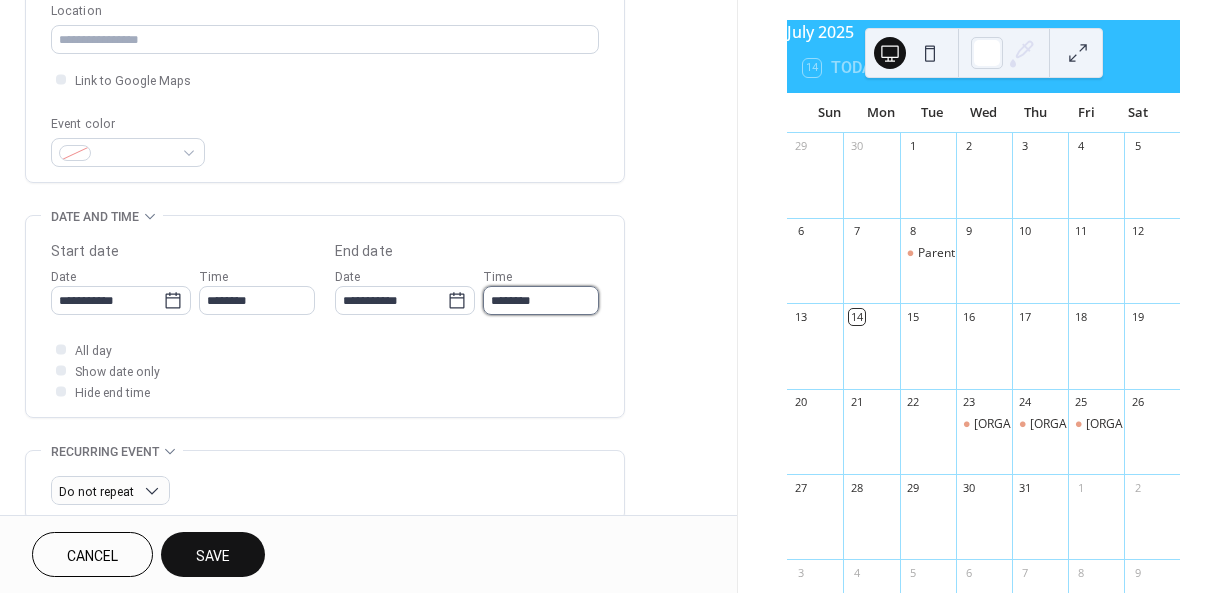 click on "********" at bounding box center (541, 300) 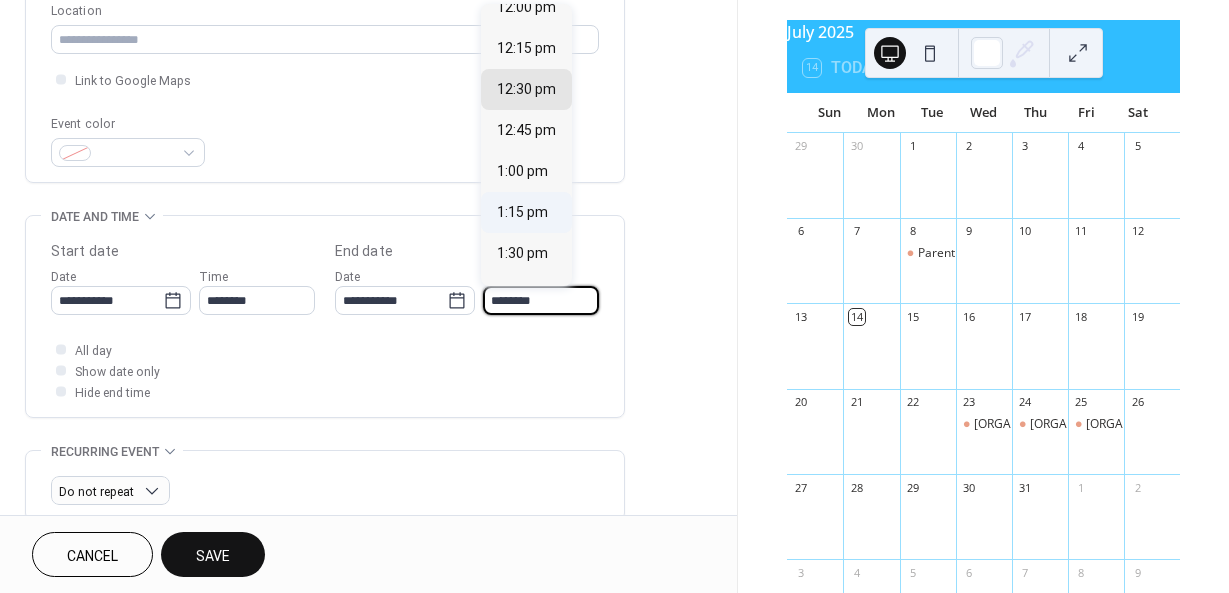scroll, scrollTop: 71, scrollLeft: 0, axis: vertical 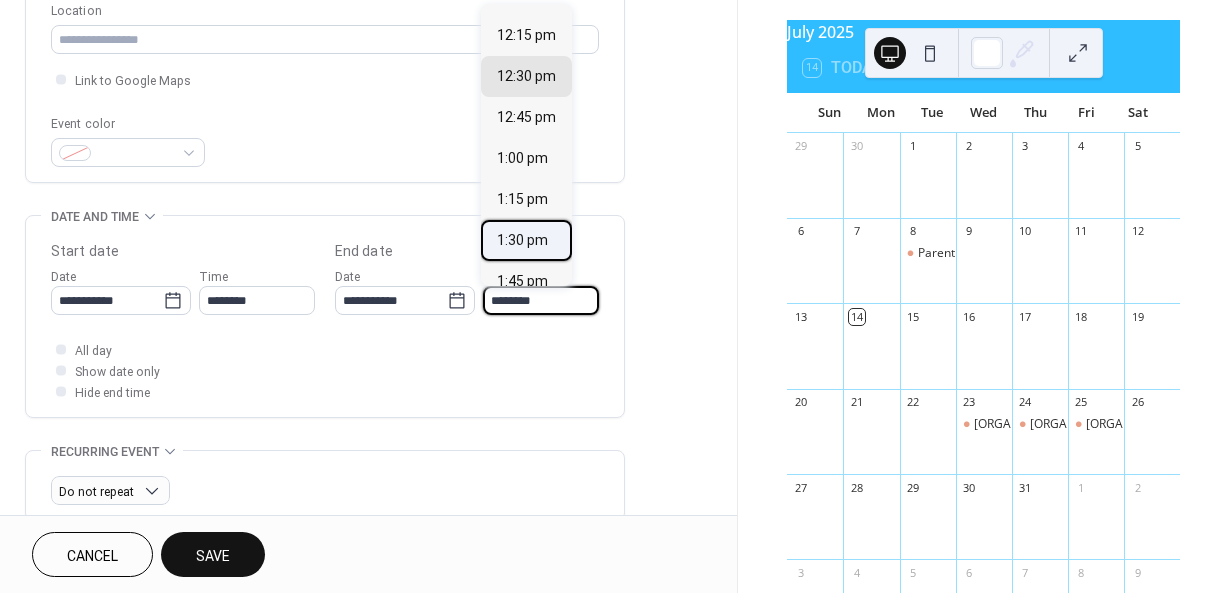 click on "1:30 pm" at bounding box center [522, 240] 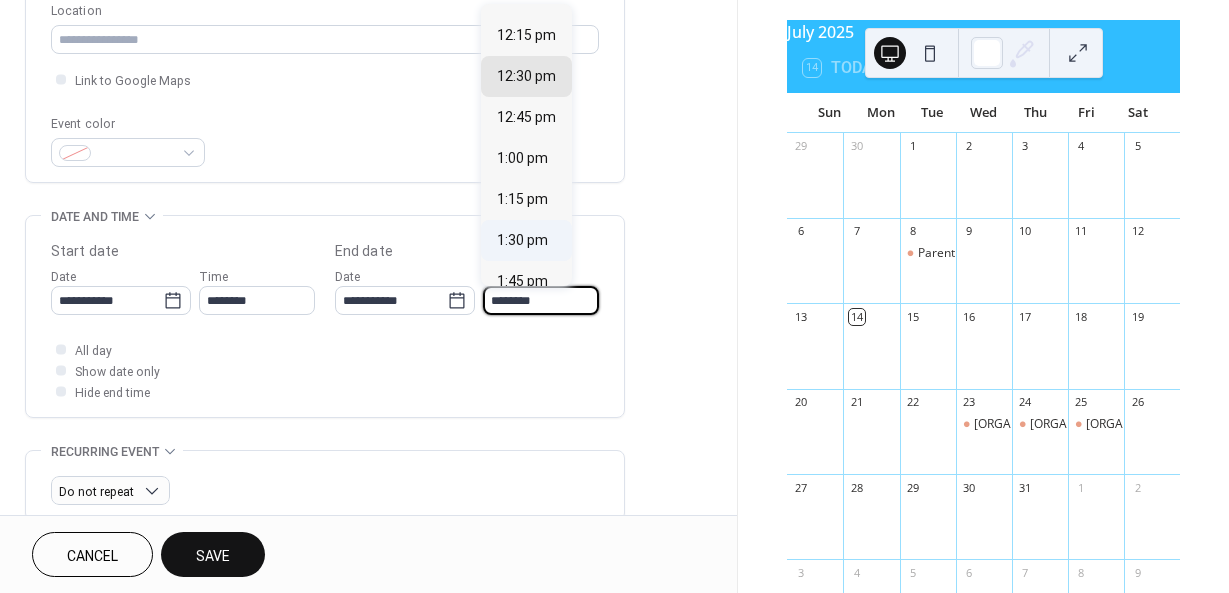 type on "*******" 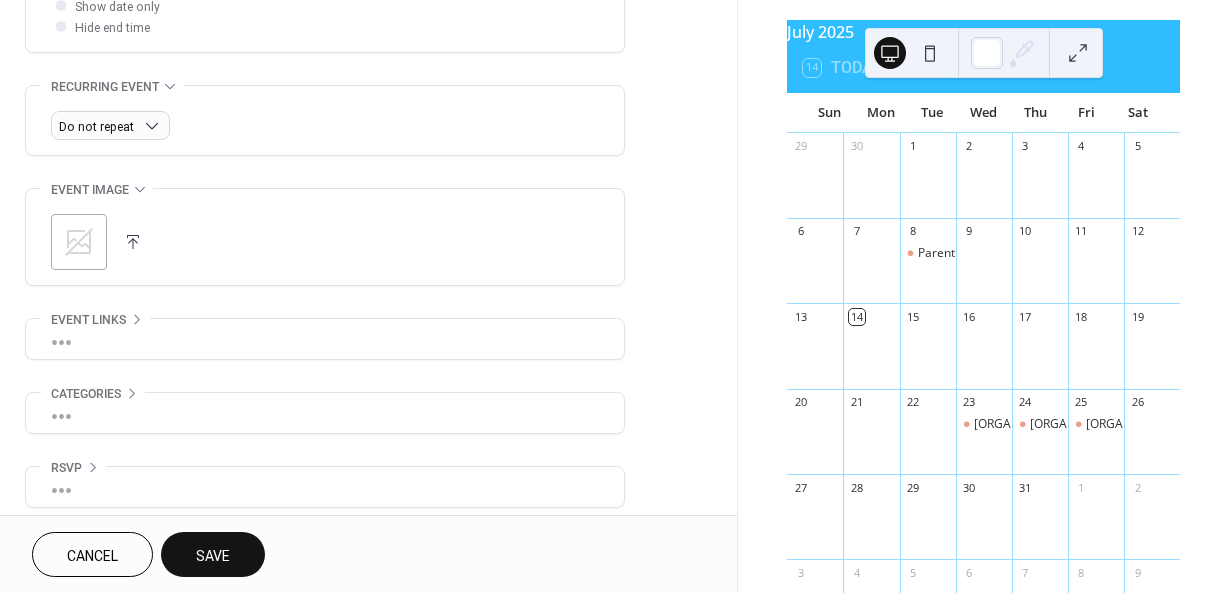 scroll, scrollTop: 818, scrollLeft: 0, axis: vertical 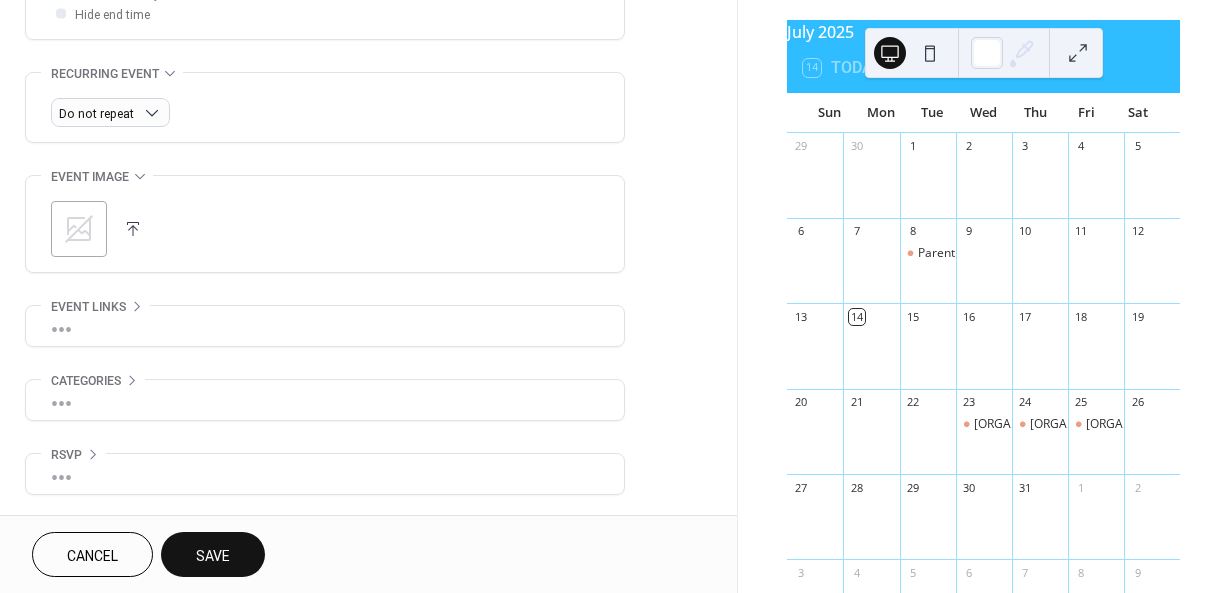 click on "Save" at bounding box center [213, 556] 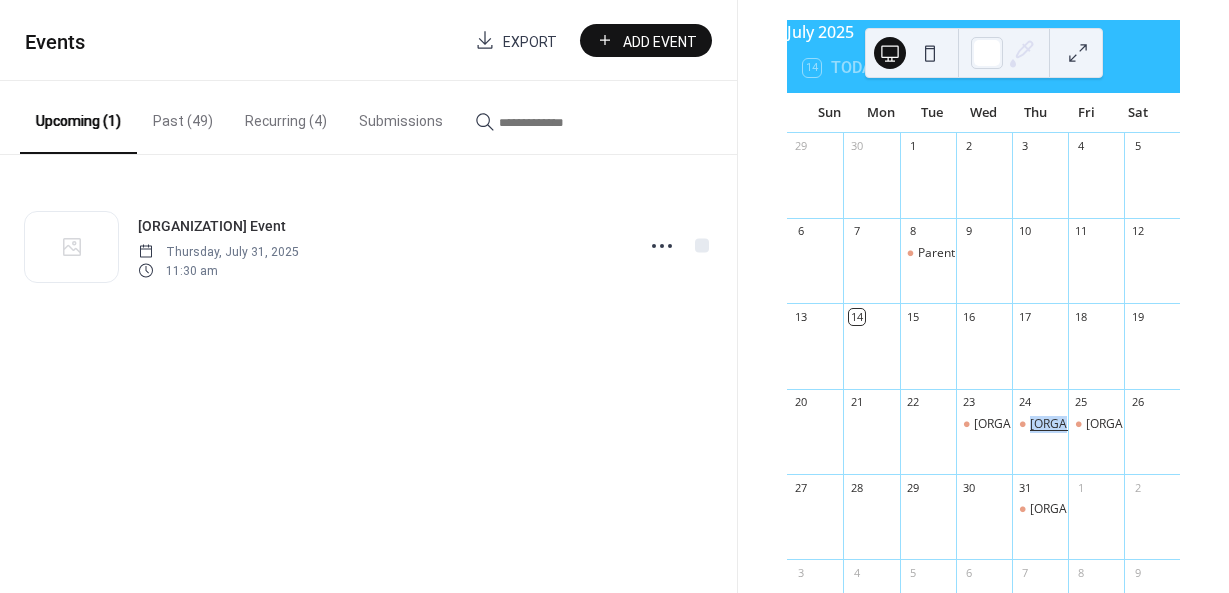 click on "REACH Parent Education and Support Group" at bounding box center [1181, 424] 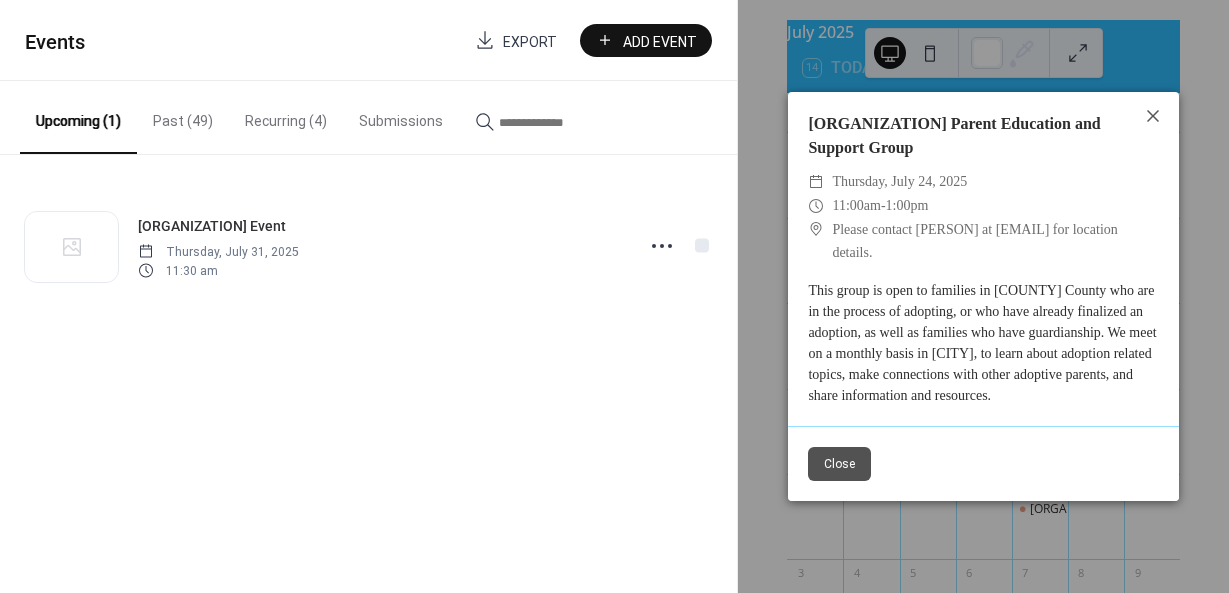 click on "Close" at bounding box center (983, 463) 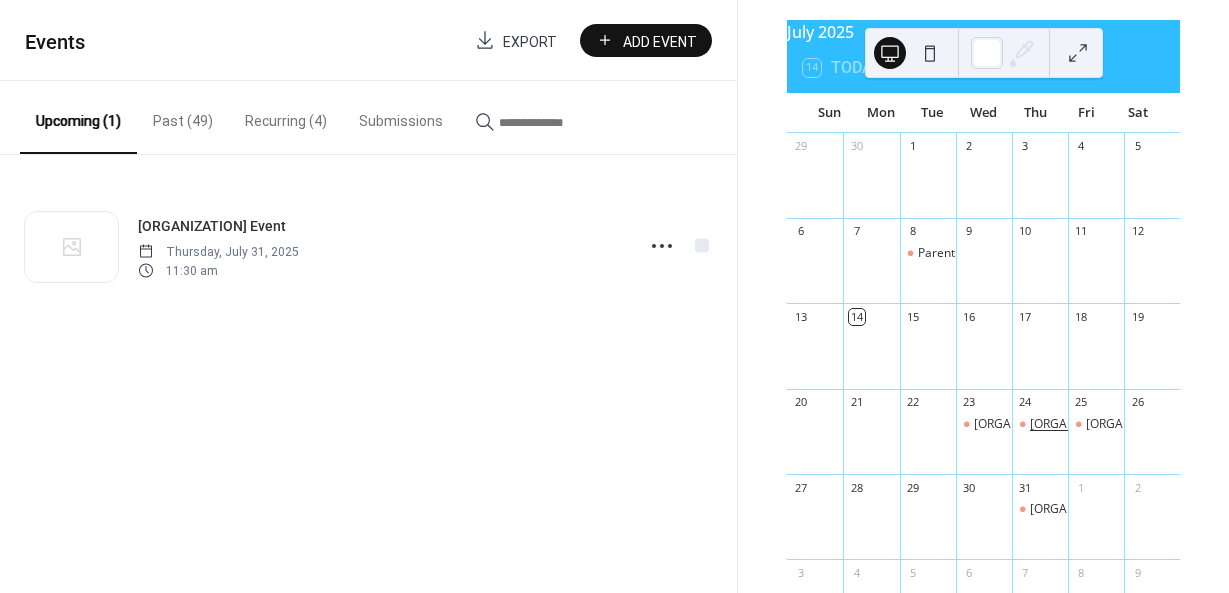 click on "REACH Parent Education and Support Group" at bounding box center [1181, 424] 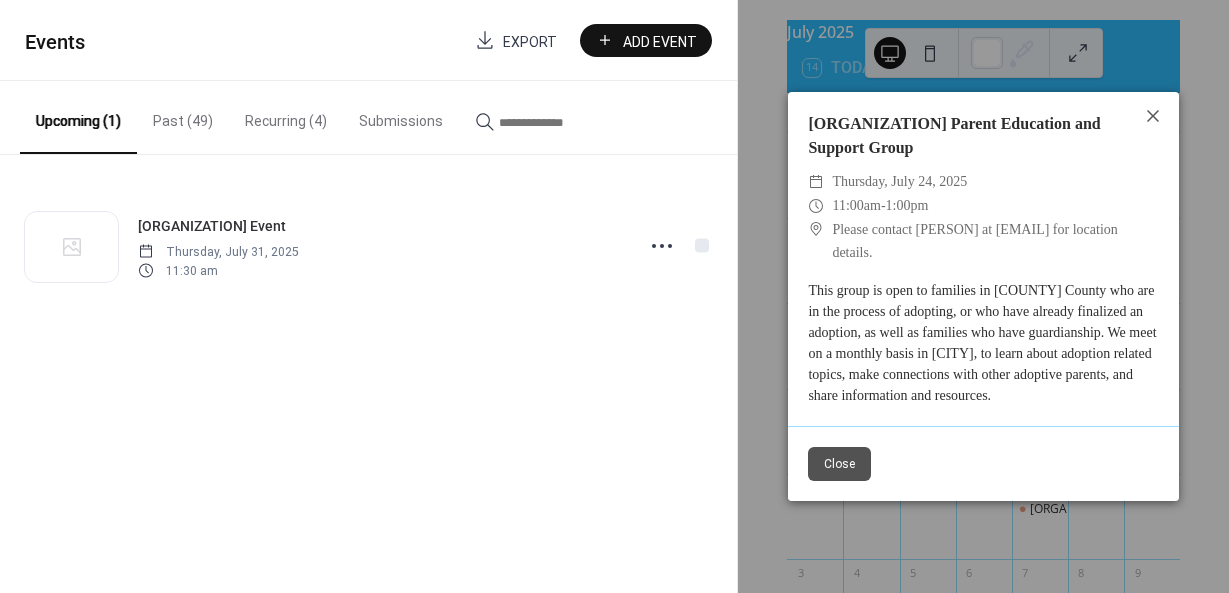 click on "Close" at bounding box center (839, 464) 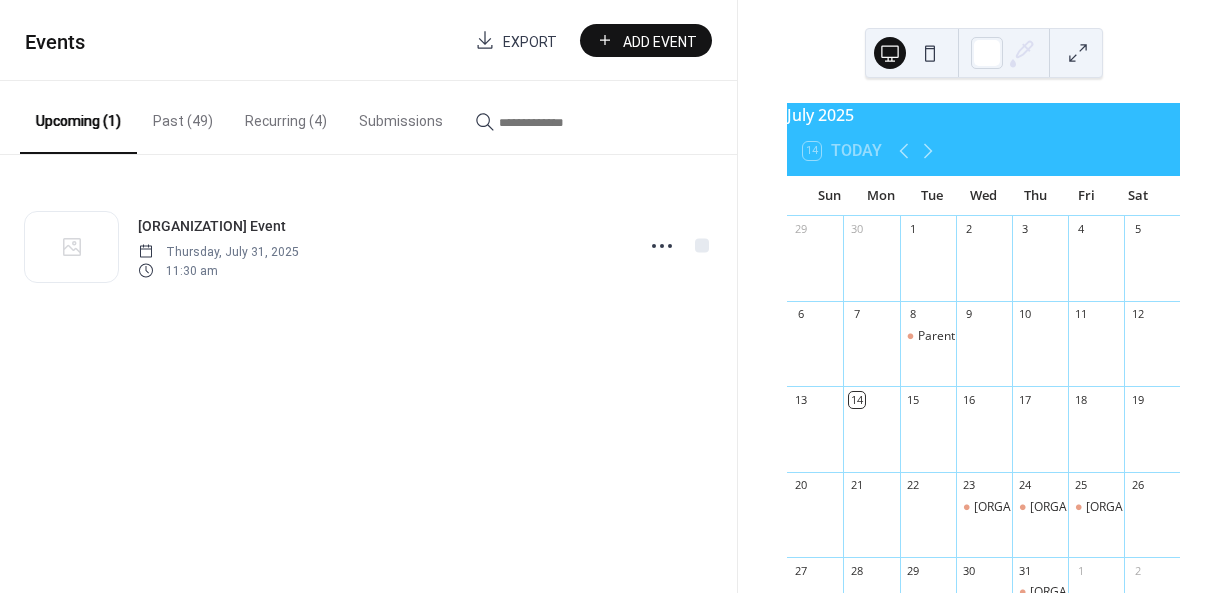 scroll, scrollTop: 0, scrollLeft: 0, axis: both 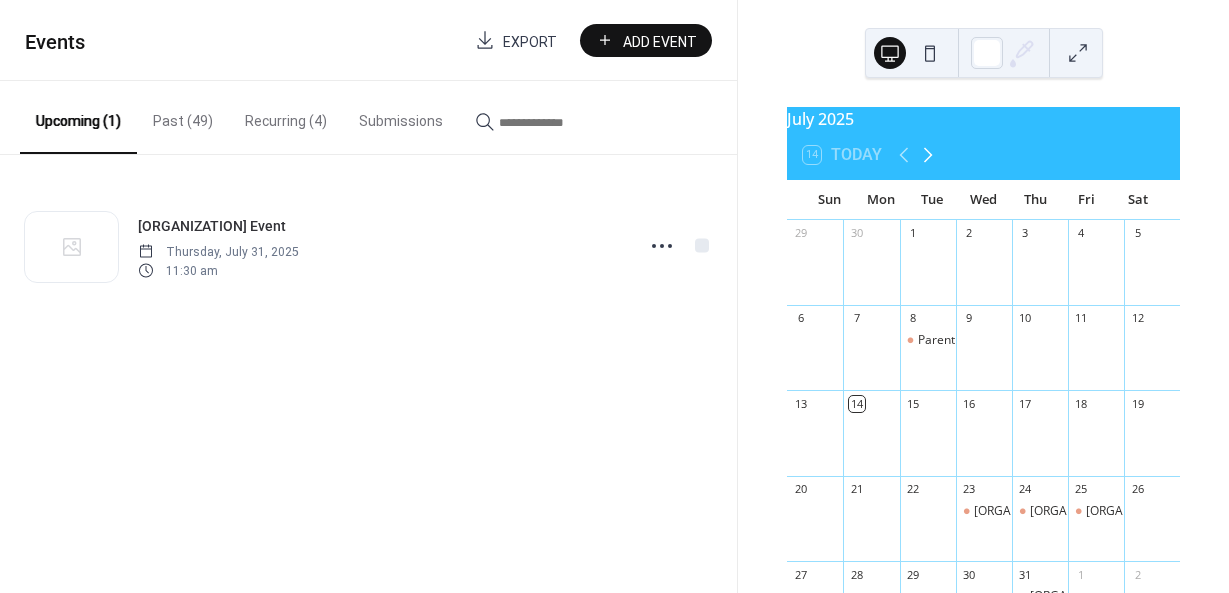 click 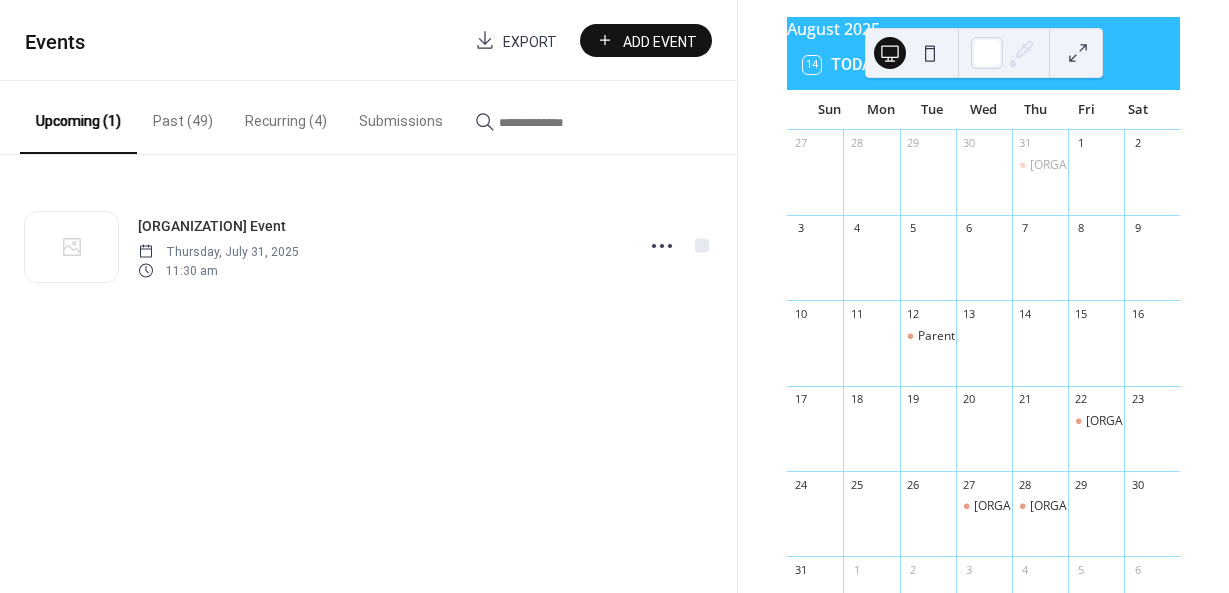 scroll, scrollTop: 96, scrollLeft: 0, axis: vertical 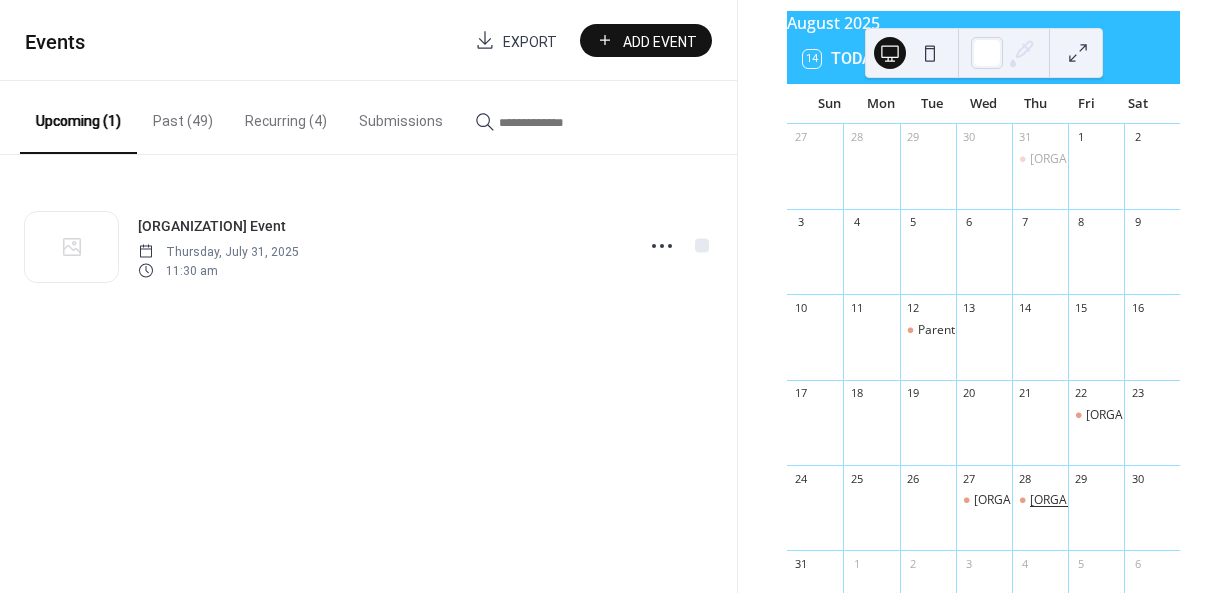 click on "REACH Parent Education and Support Group" at bounding box center (1181, 500) 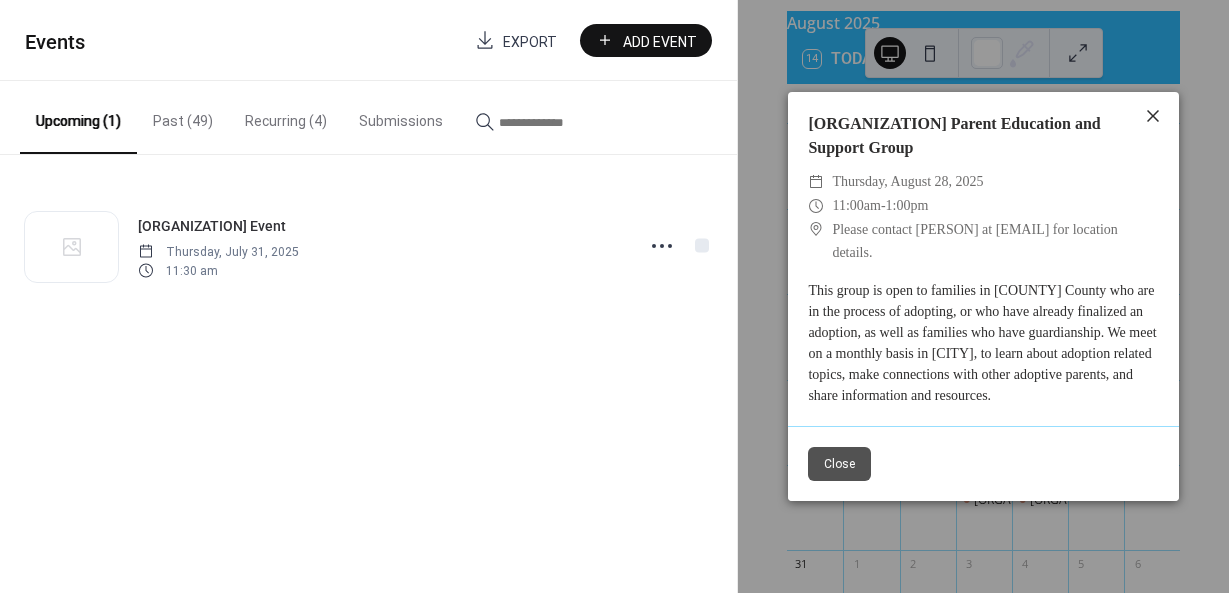 click 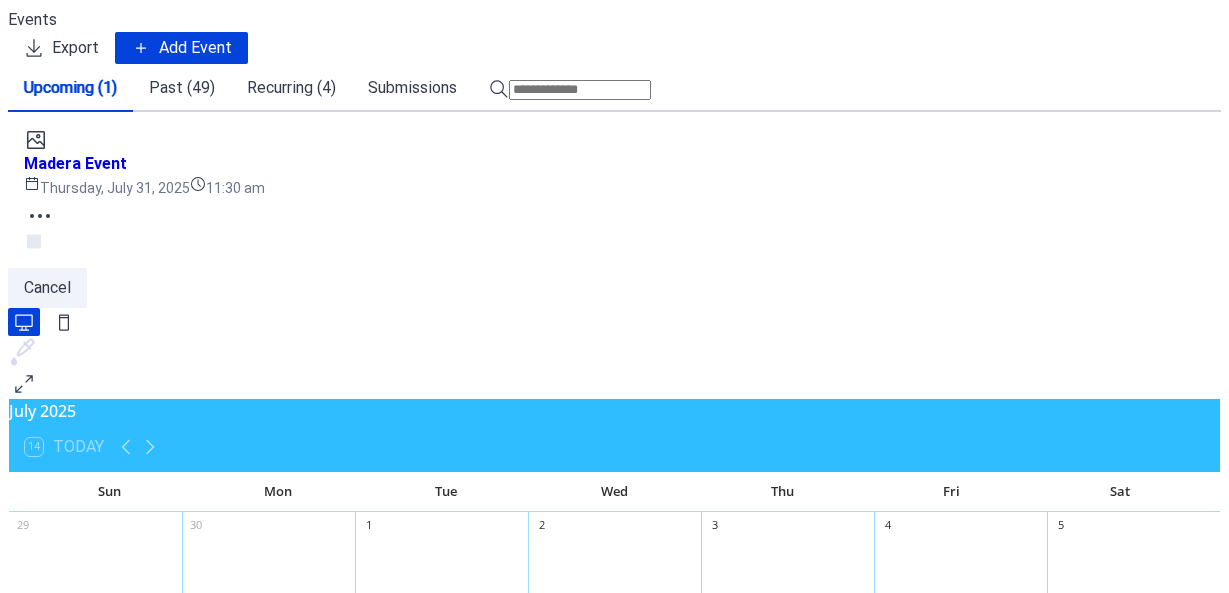 scroll, scrollTop: 0, scrollLeft: 0, axis: both 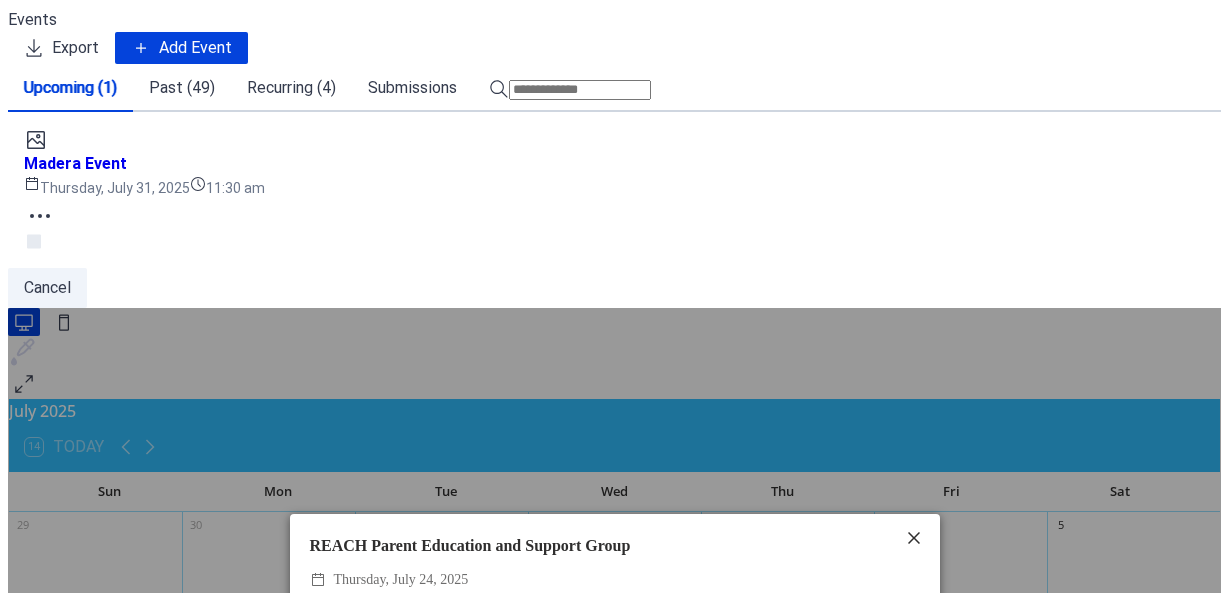 click 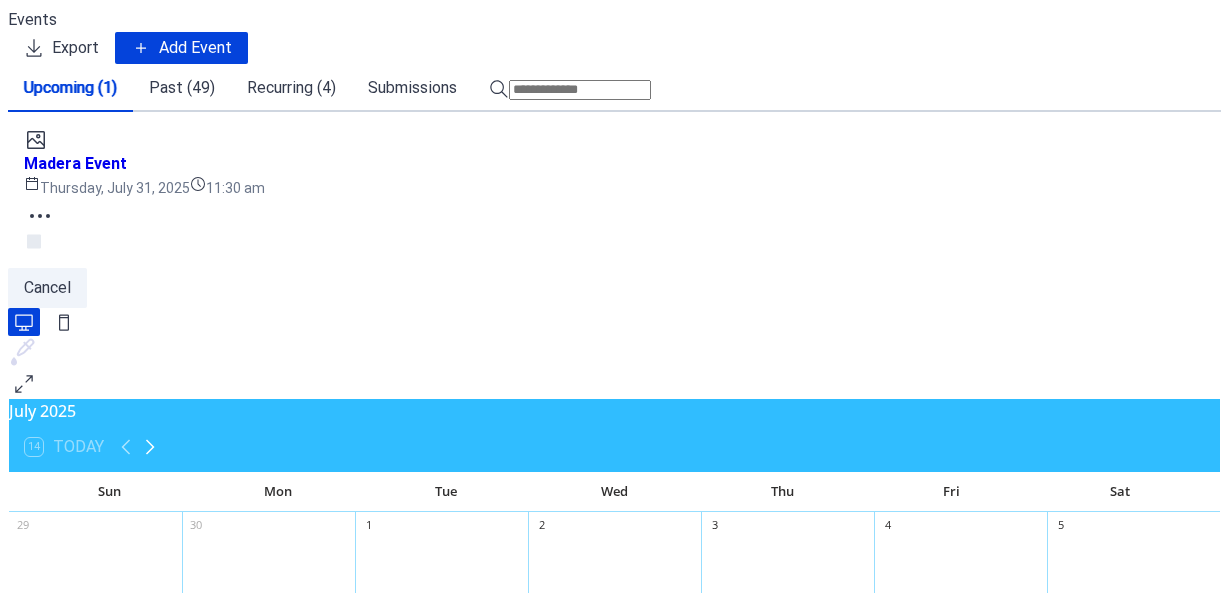 click 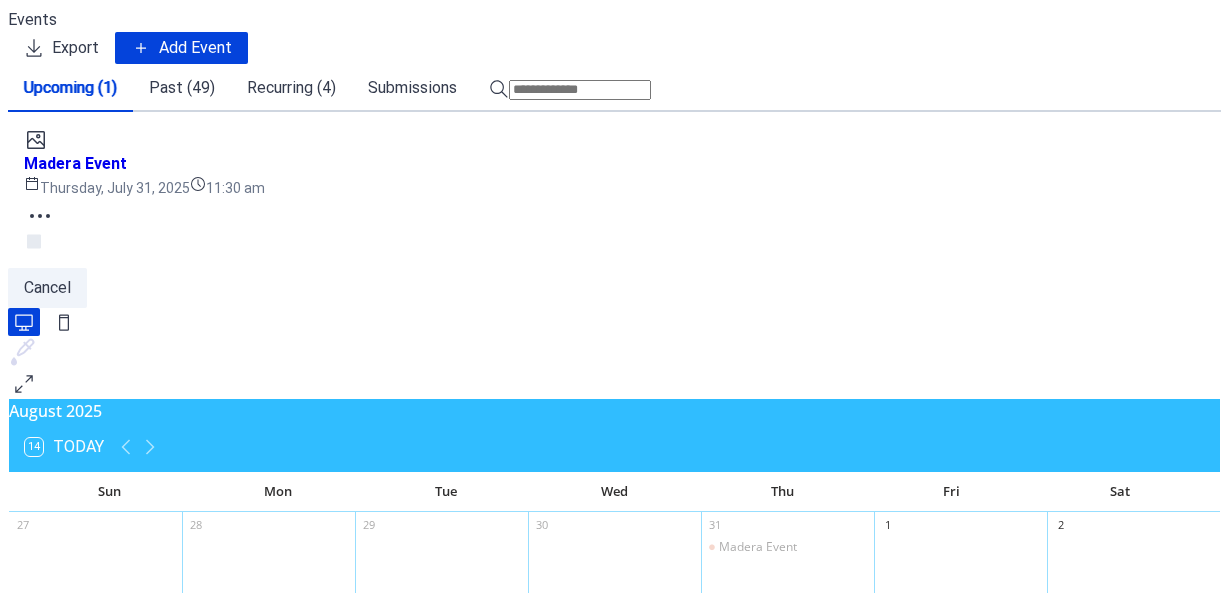 scroll, scrollTop: 120, scrollLeft: 0, axis: vertical 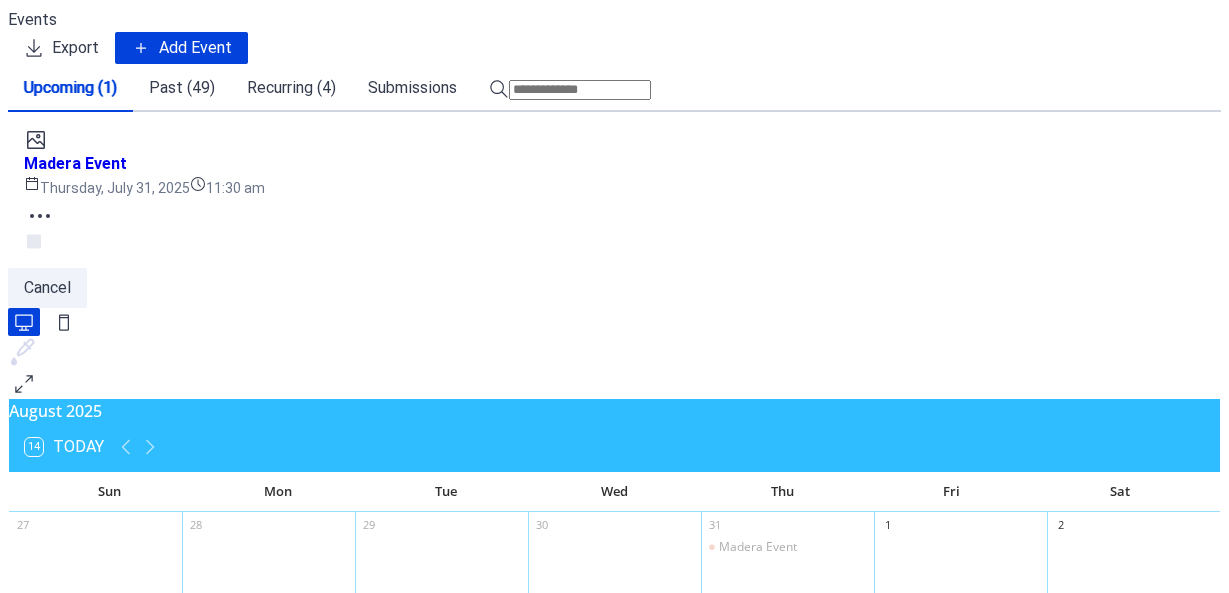 click on "27 28 29 30 31 Madera Event  1 2 3 4 5 6 7 8 9 10 11 12 Parent Cafe 13 14 15 16 17 18 19 20 21 22 REACH Parent Education and Support Group (English) on ZOOM 23 24 25 26 27 REACH Grupo de Apoyo (Espanol) on ZOOM 28 REACH Parent Education and Support Group 29 30 31 1 2 3 4 5 6" at bounding box center (614, 775) 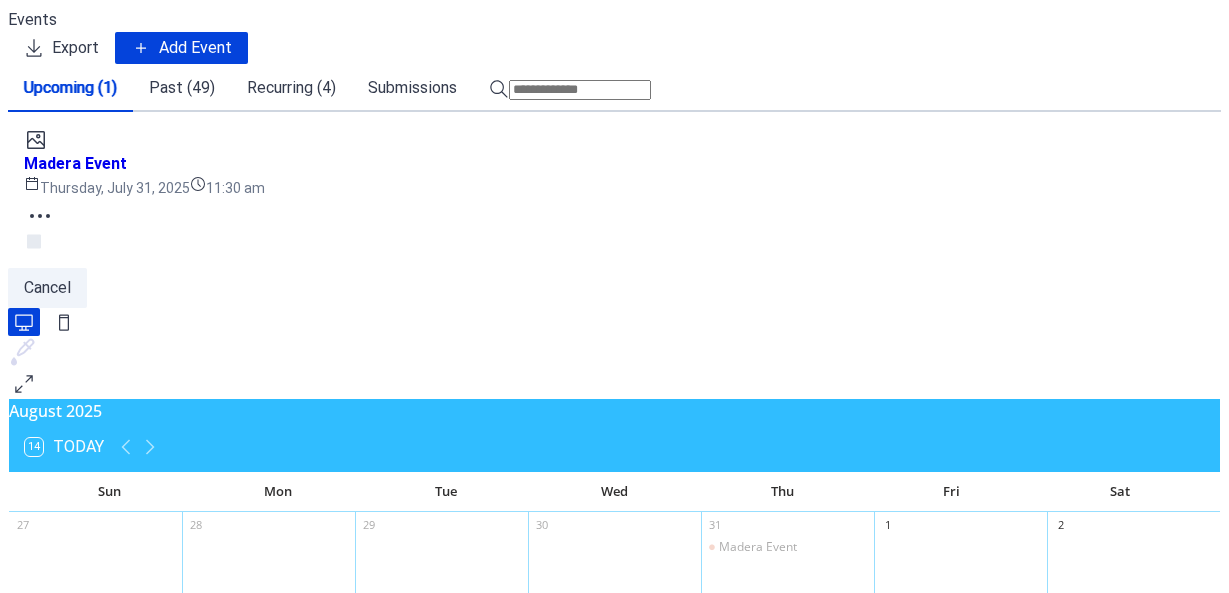 scroll, scrollTop: 199, scrollLeft: 0, axis: vertical 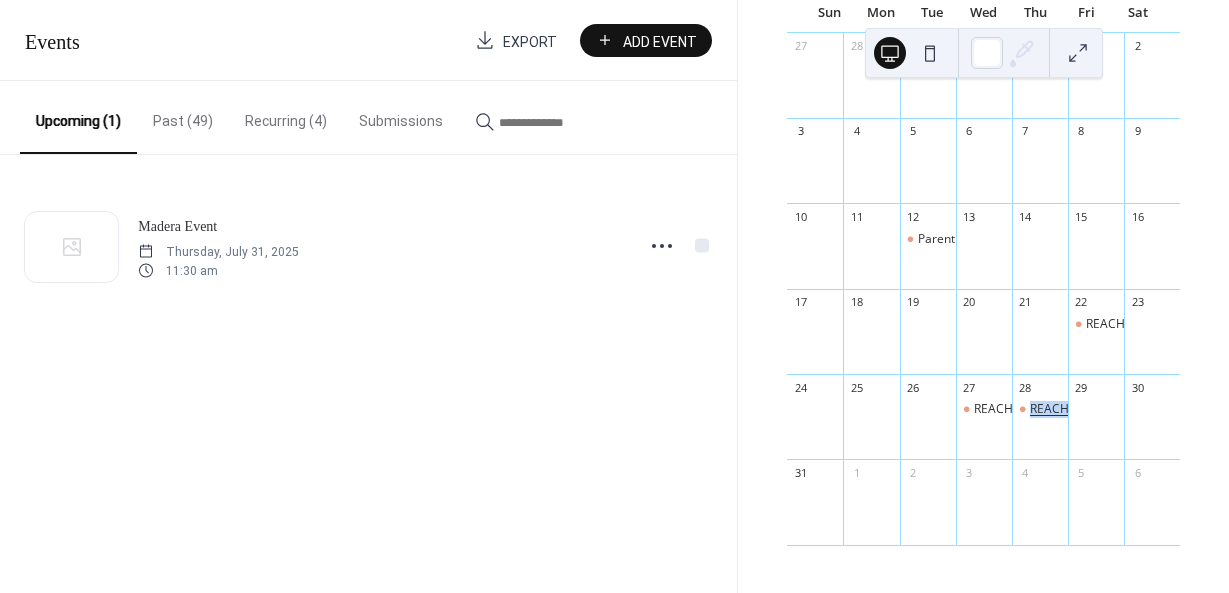 click on "REACH Parent Education and Support Group" at bounding box center [1153, 409] 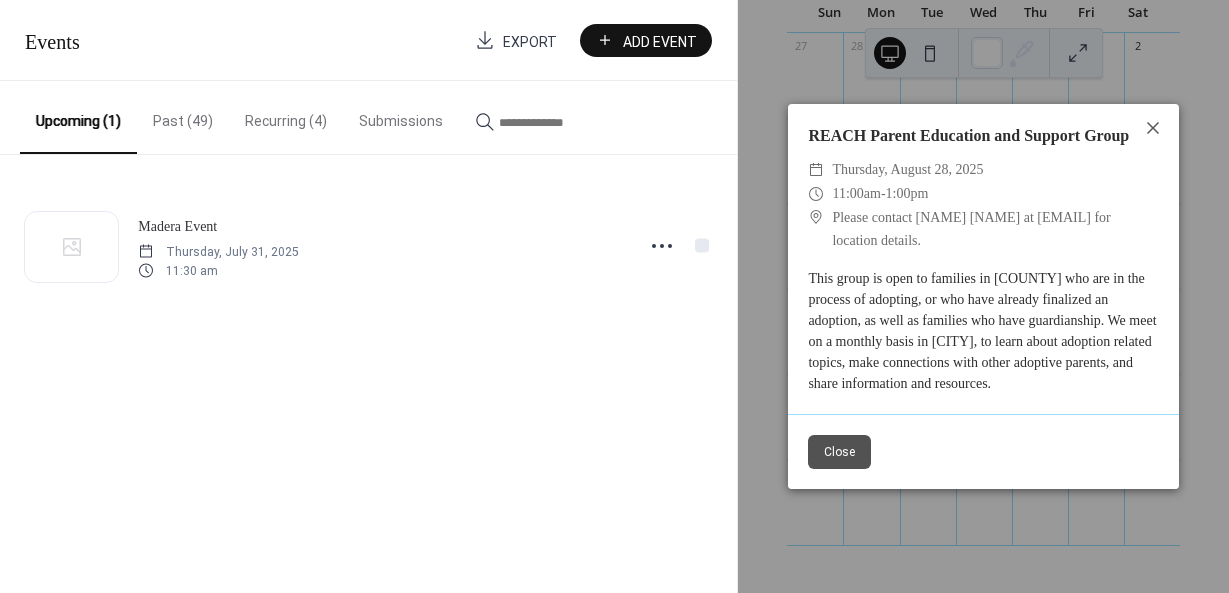 click on "Close" at bounding box center (839, 452) 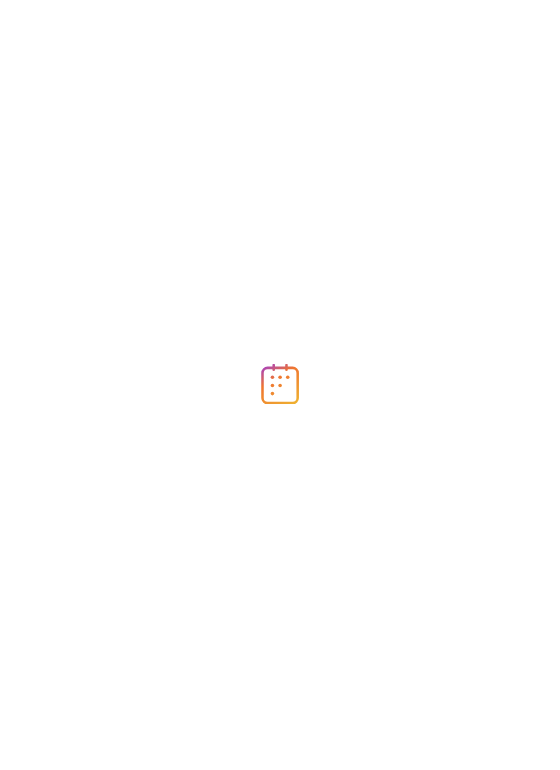 scroll, scrollTop: 0, scrollLeft: 0, axis: both 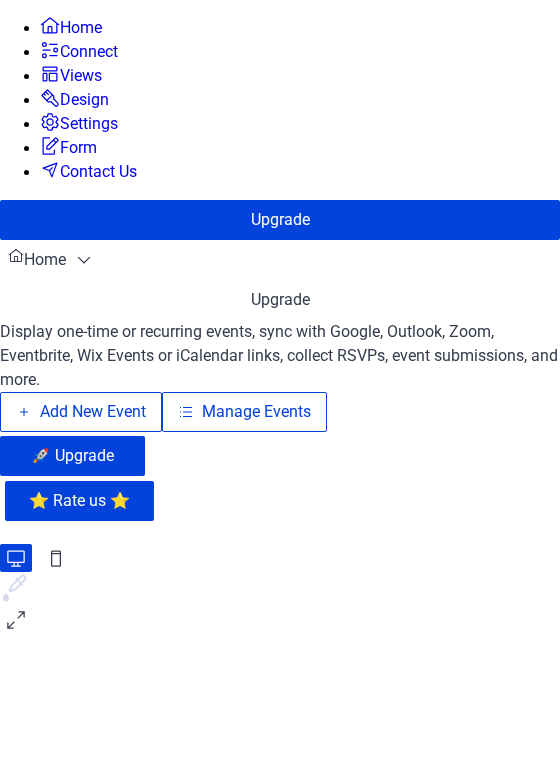 click on "Display one-time or recurring events, sync with Google, Outlook, Zoom, Eventbrite, Wix Events or iCalendar links, collect RSVPs, event submissions, and more. Add New Event Manage Events 🚀 Upgrade" at bounding box center [280, 398] 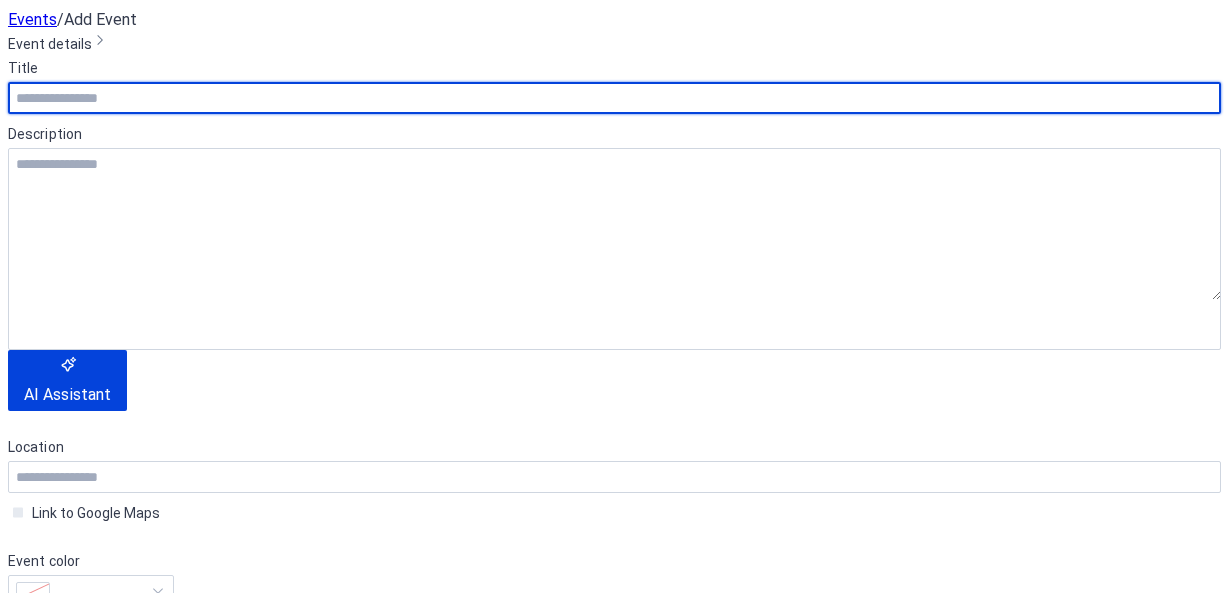 scroll, scrollTop: 0, scrollLeft: 0, axis: both 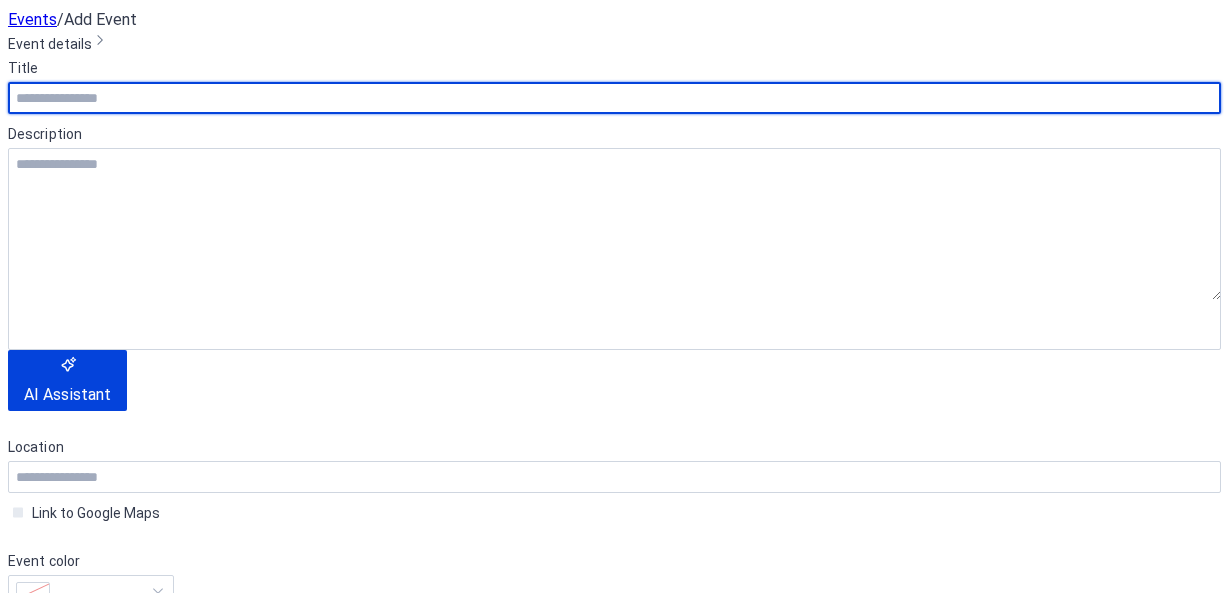 click 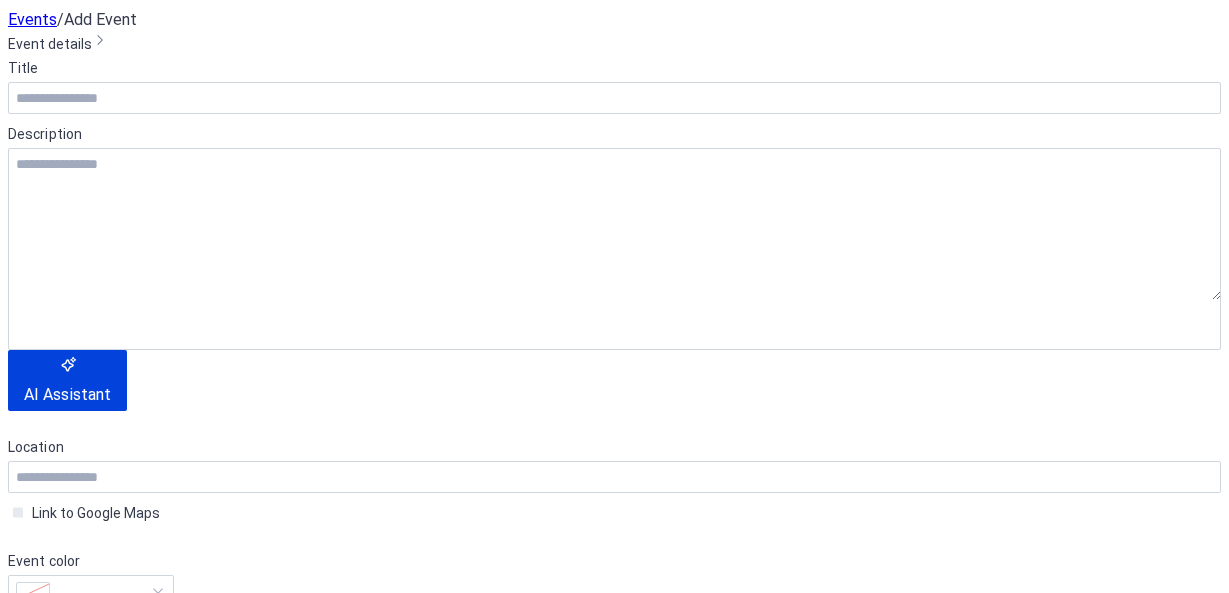 click at bounding box center (268, 2289) 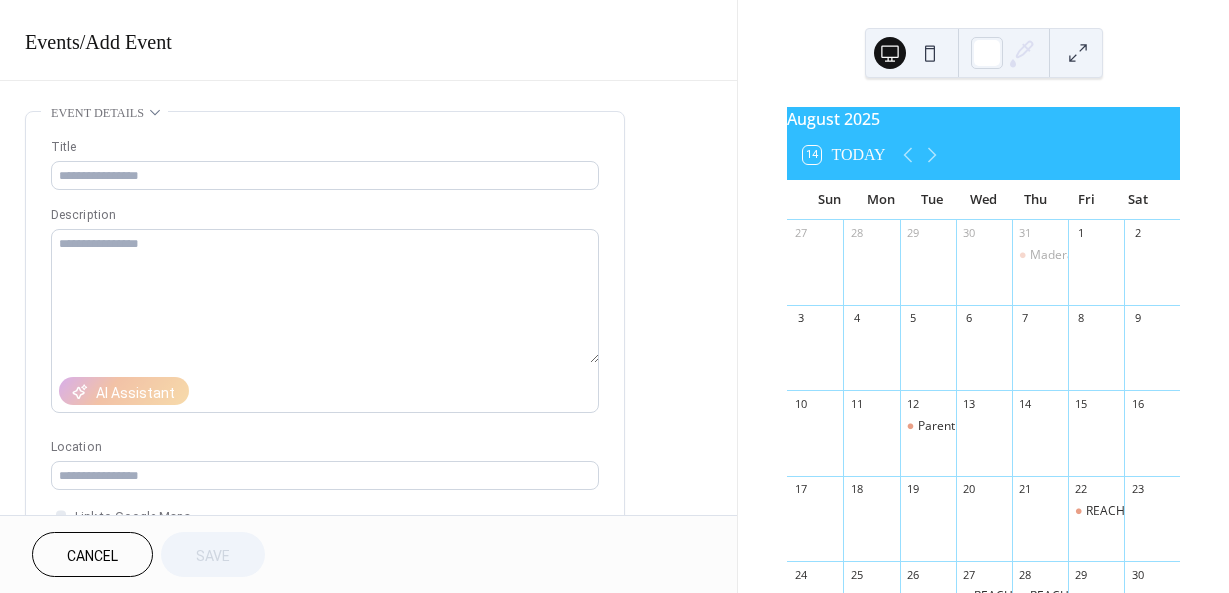 click at bounding box center (871, 528) 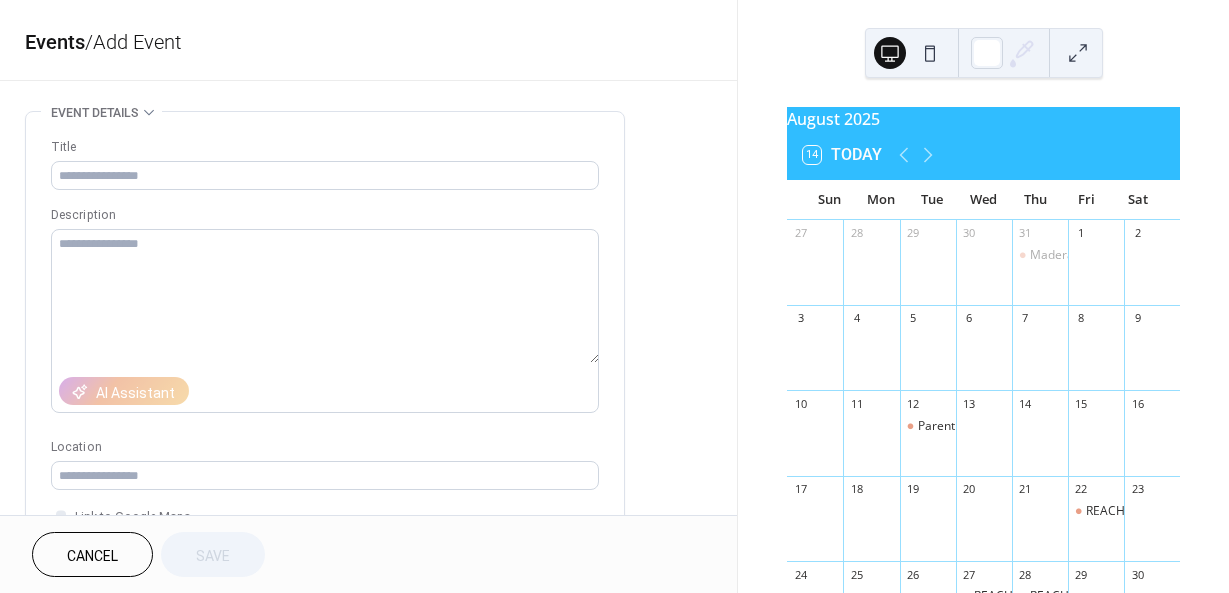 click at bounding box center [871, 528] 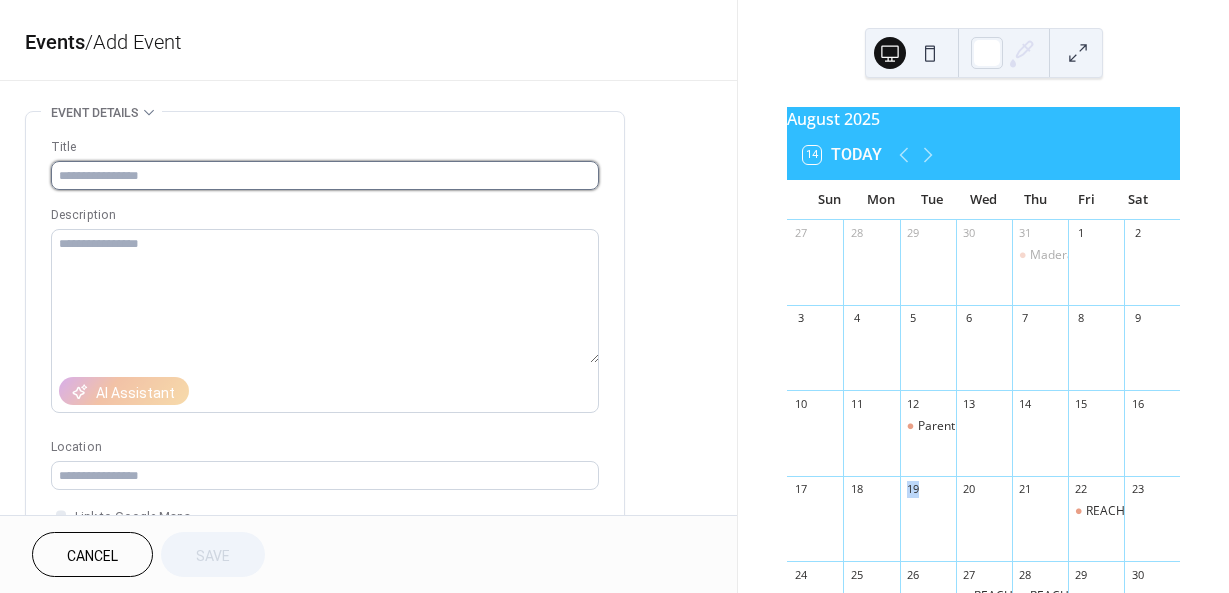 click at bounding box center [325, 175] 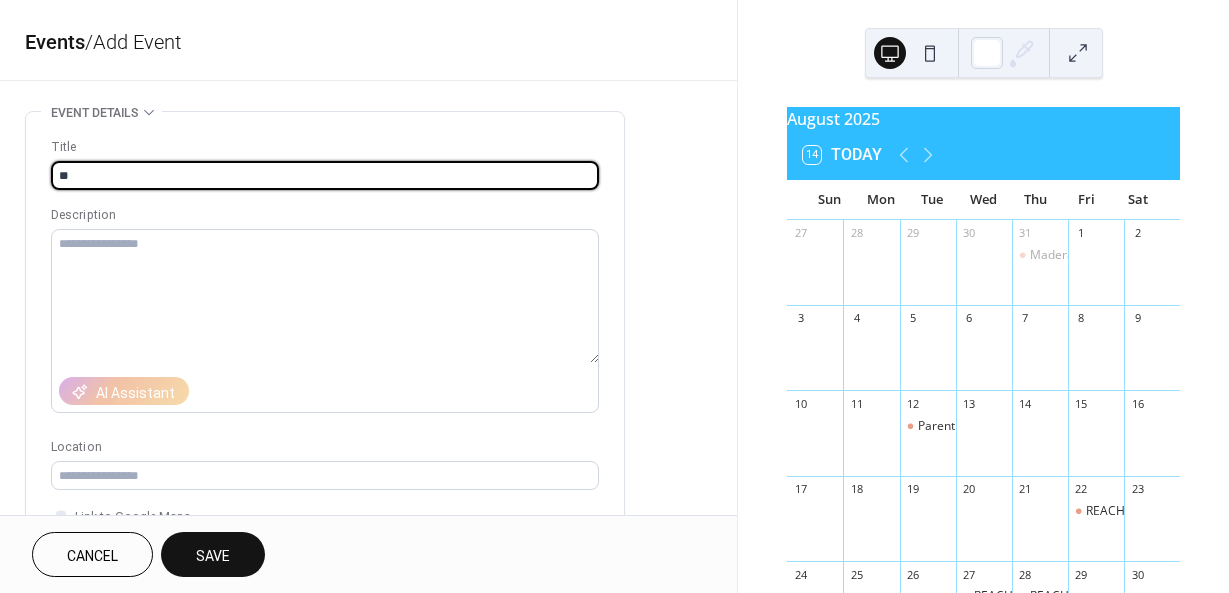 type on "*" 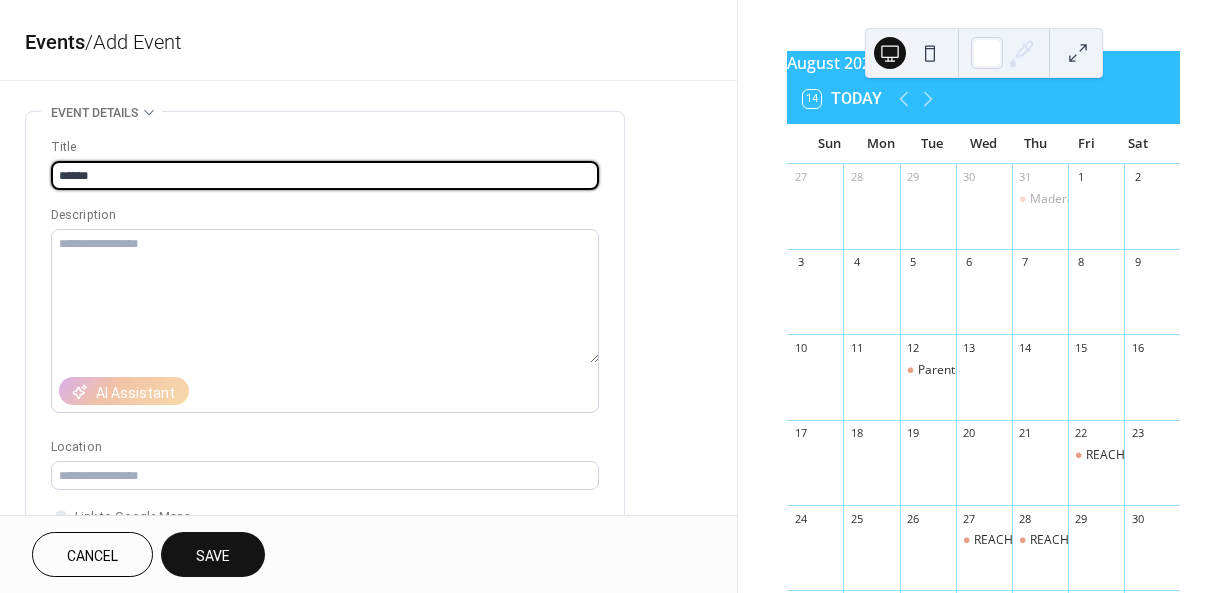 scroll, scrollTop: 55, scrollLeft: 0, axis: vertical 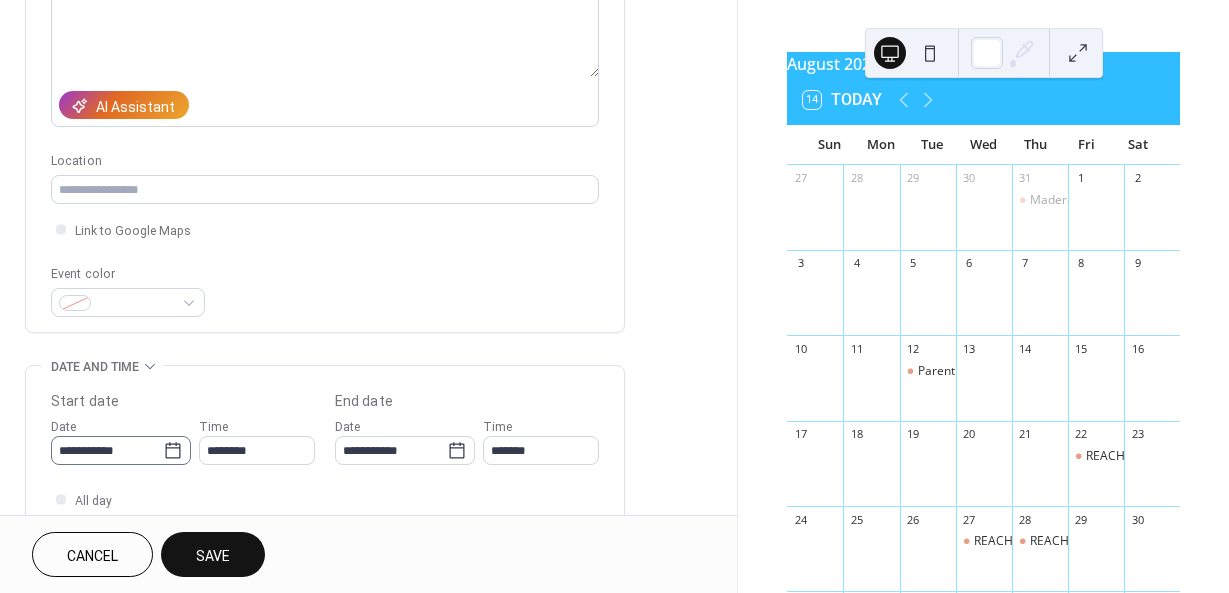 type on "**********" 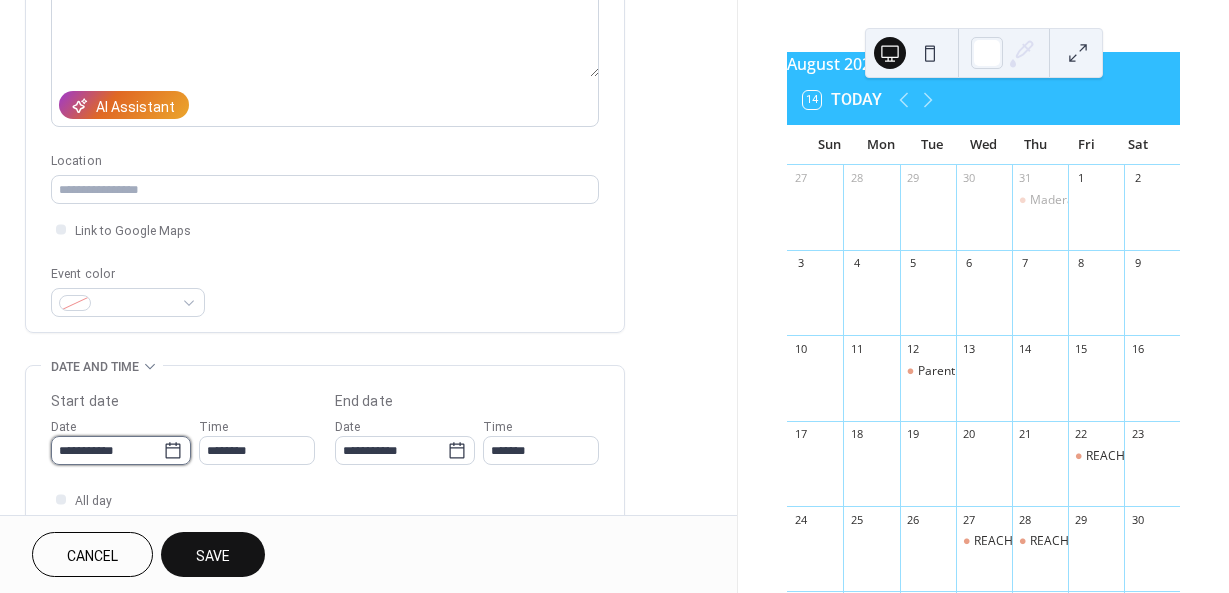 click on "**********" at bounding box center (107, 450) 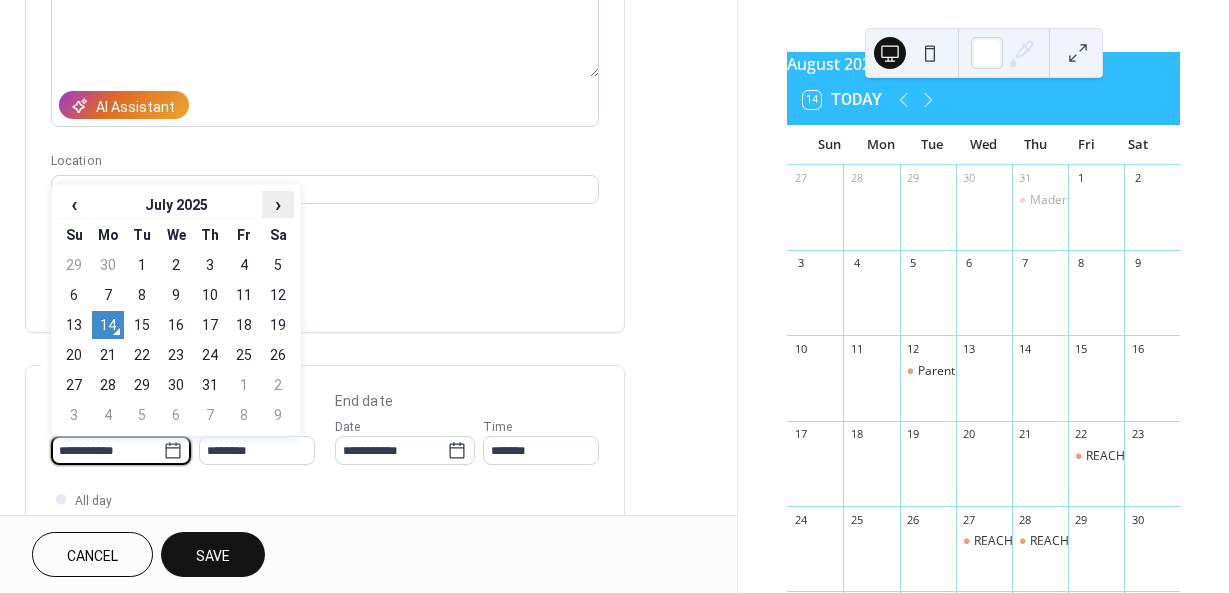 click on "›" at bounding box center [278, 204] 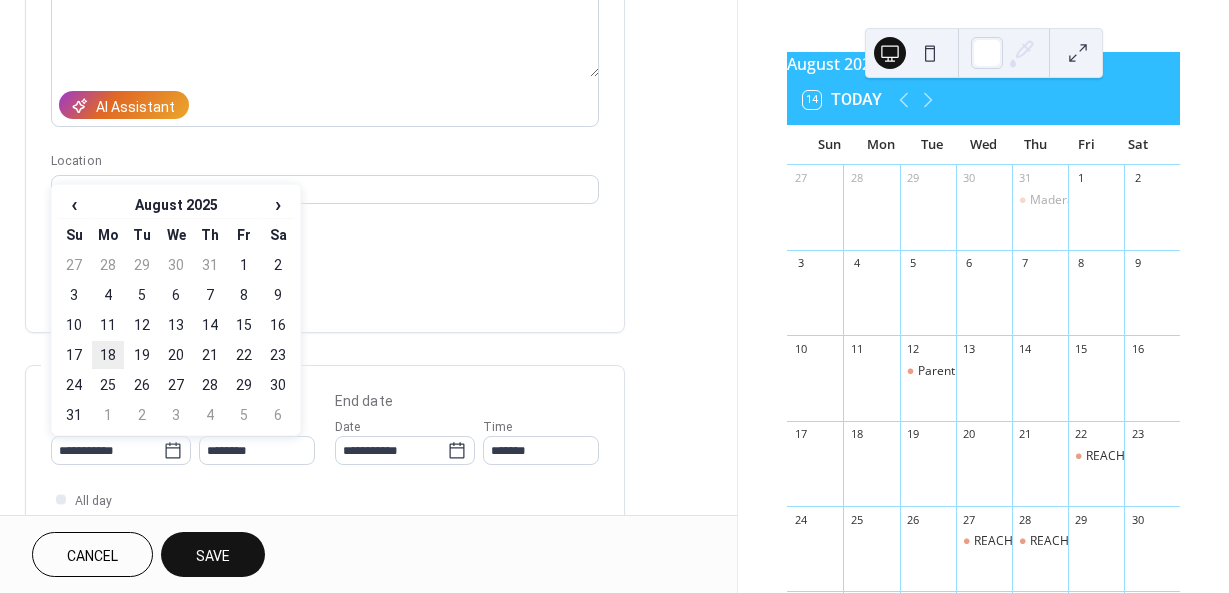 click on "18" at bounding box center [108, 355] 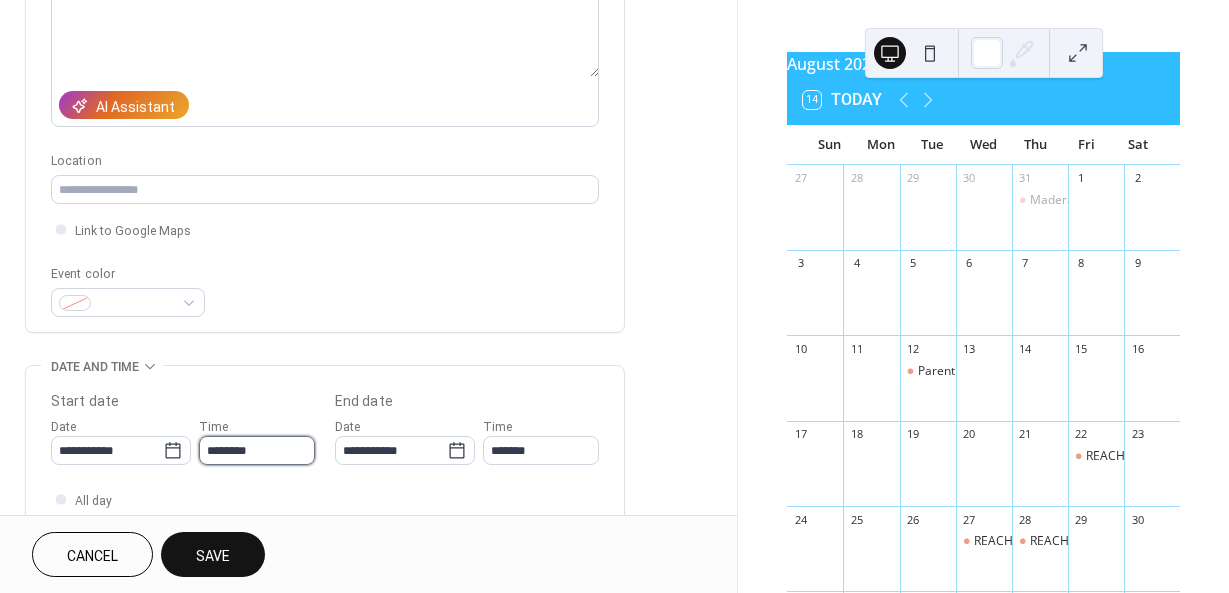 click on "********" at bounding box center [257, 450] 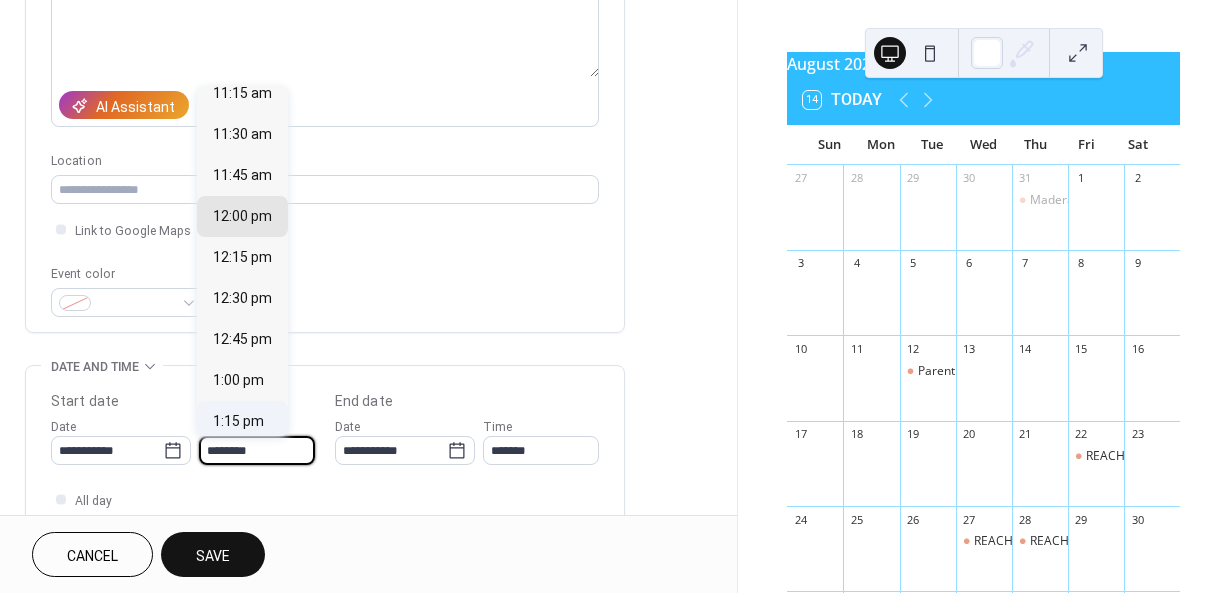 scroll, scrollTop: 1856, scrollLeft: 0, axis: vertical 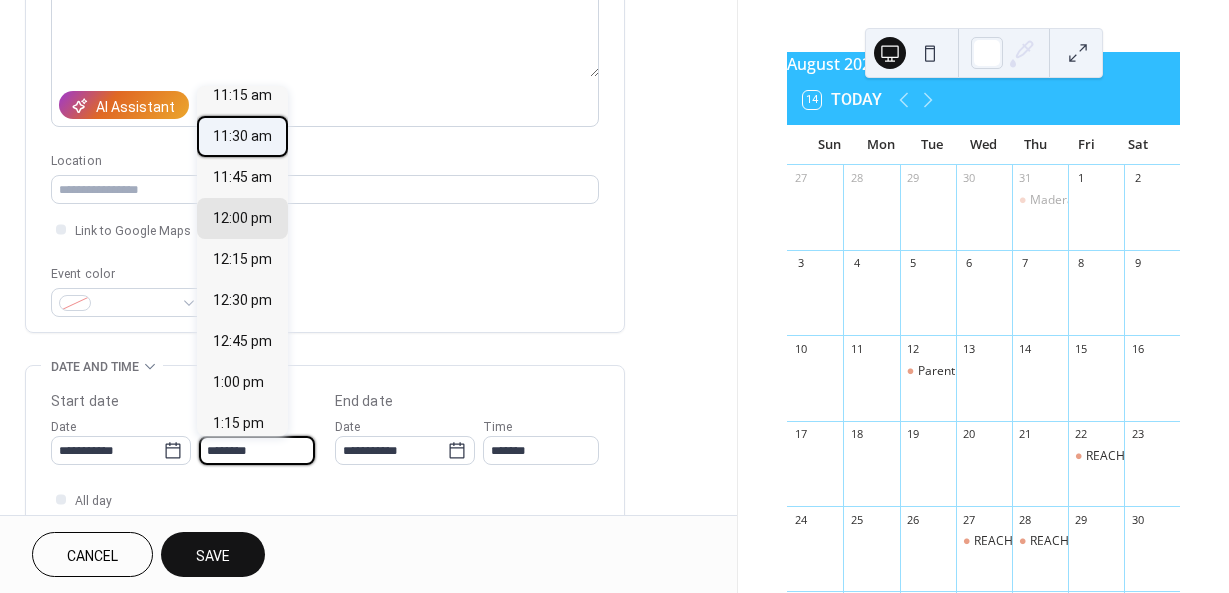 click on "11:30 am" at bounding box center (242, 136) 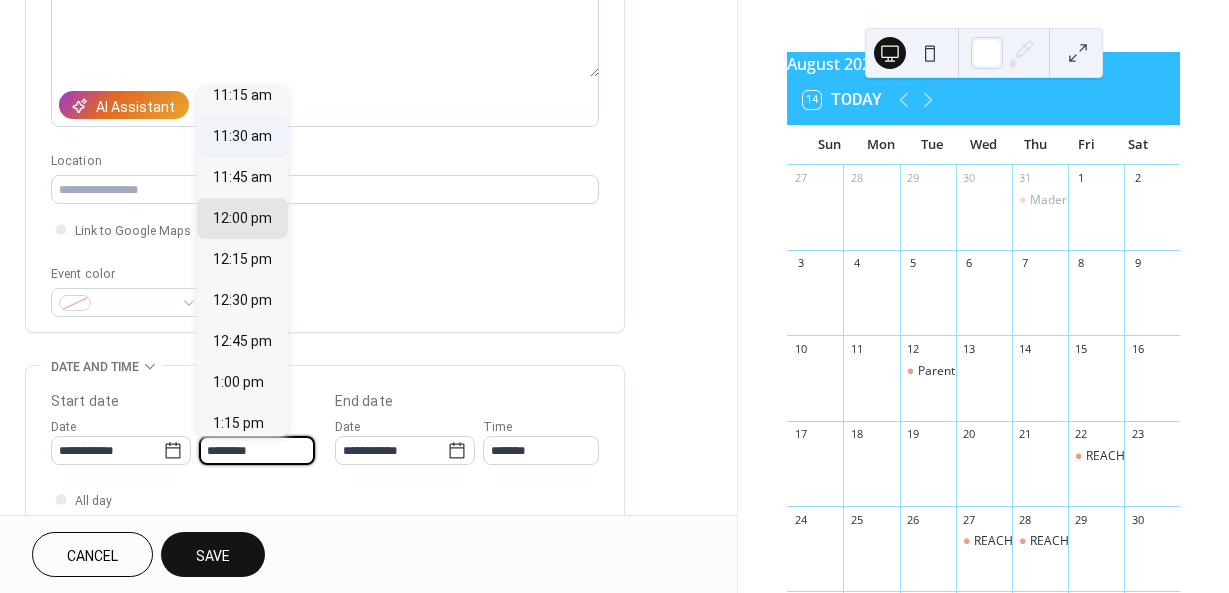 type on "********" 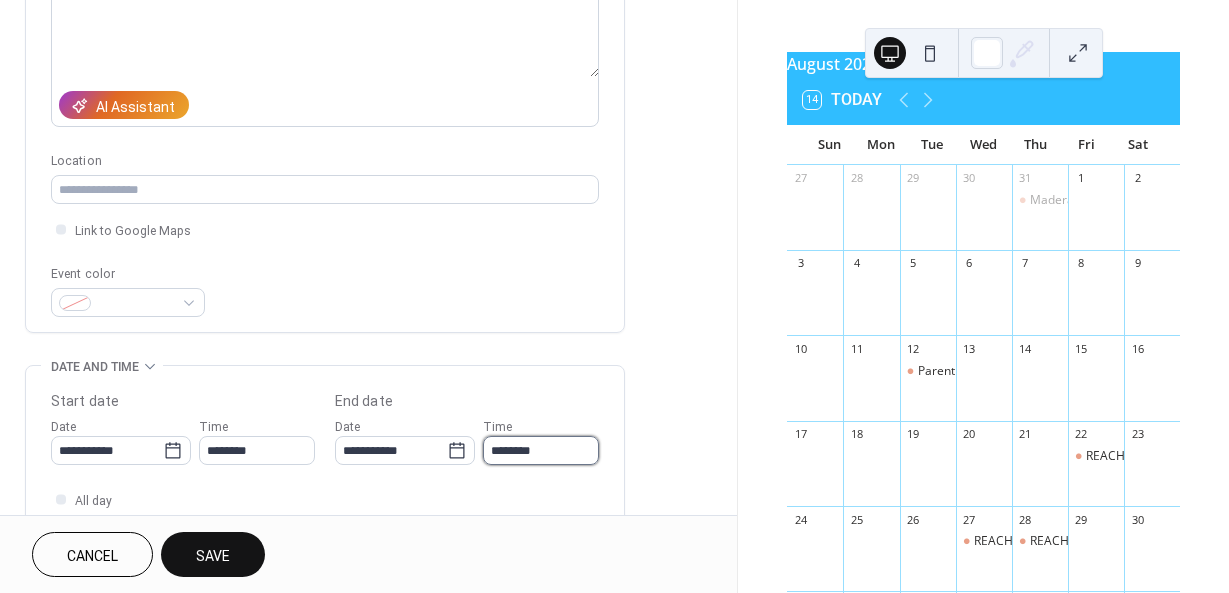 click on "********" at bounding box center (541, 450) 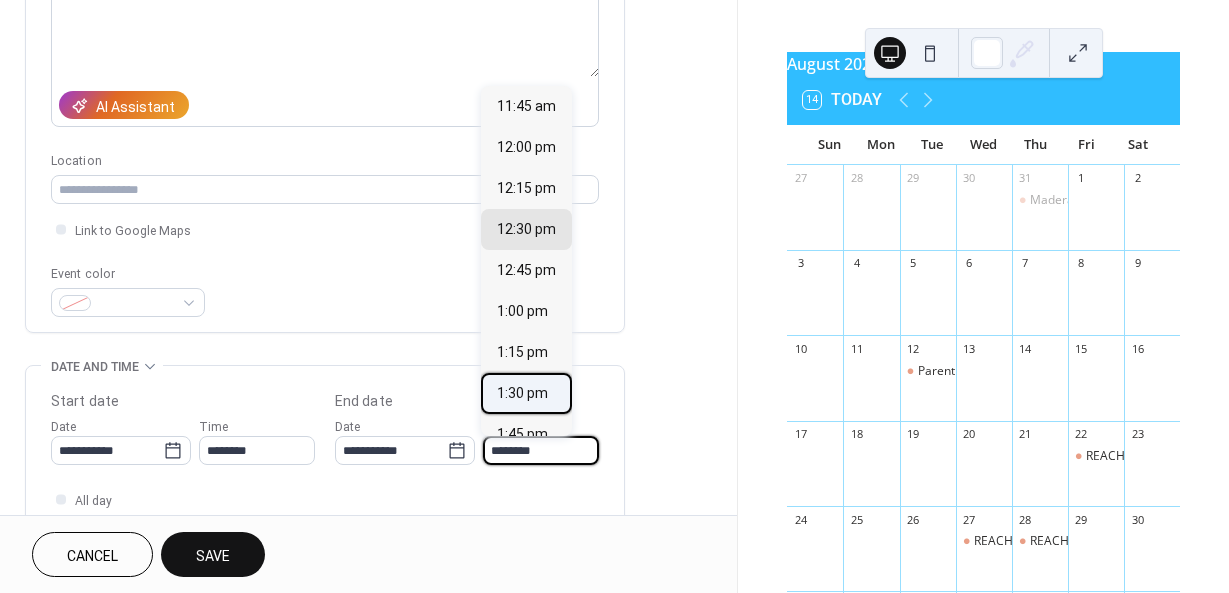 click on "1:30 pm" at bounding box center (522, 393) 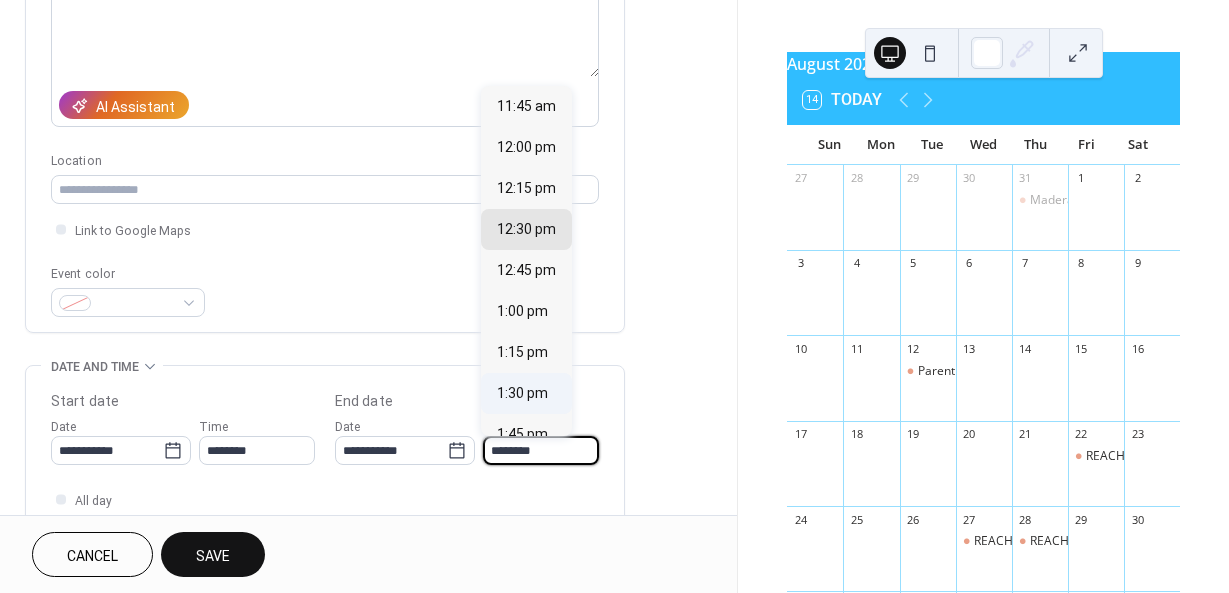 type on "*******" 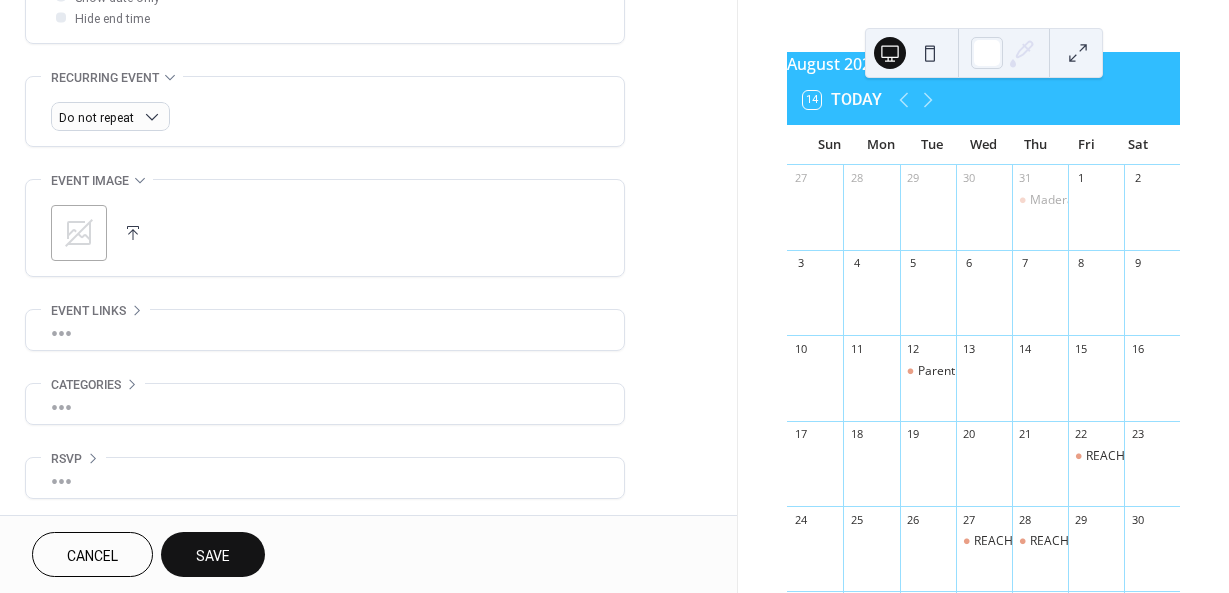 scroll, scrollTop: 818, scrollLeft: 0, axis: vertical 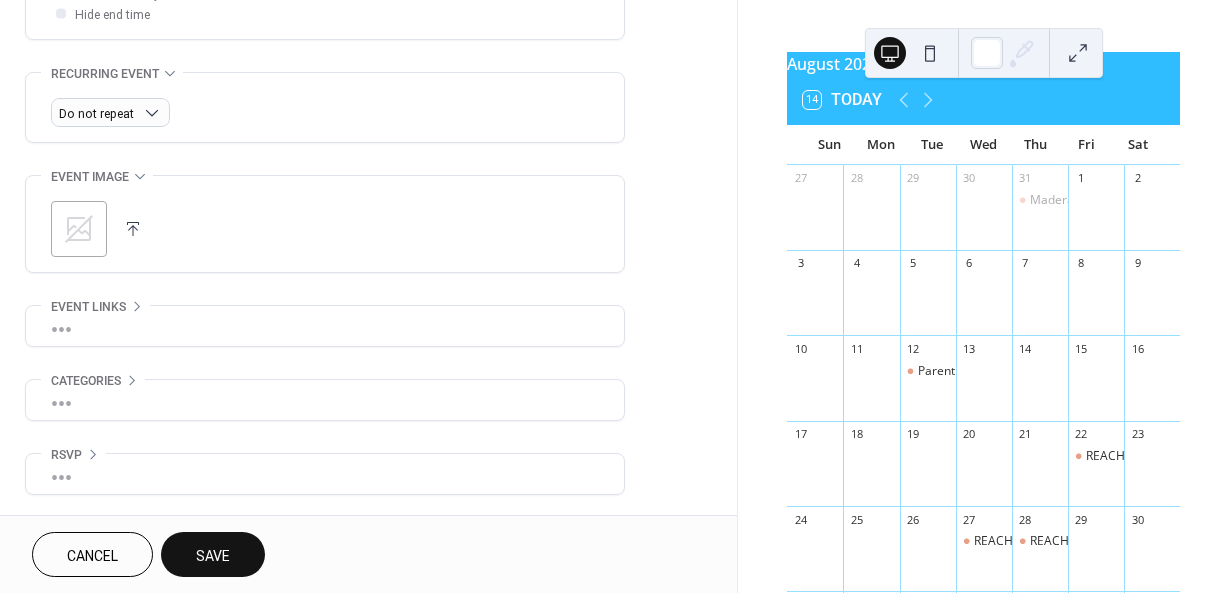 click on "•••" at bounding box center (325, 474) 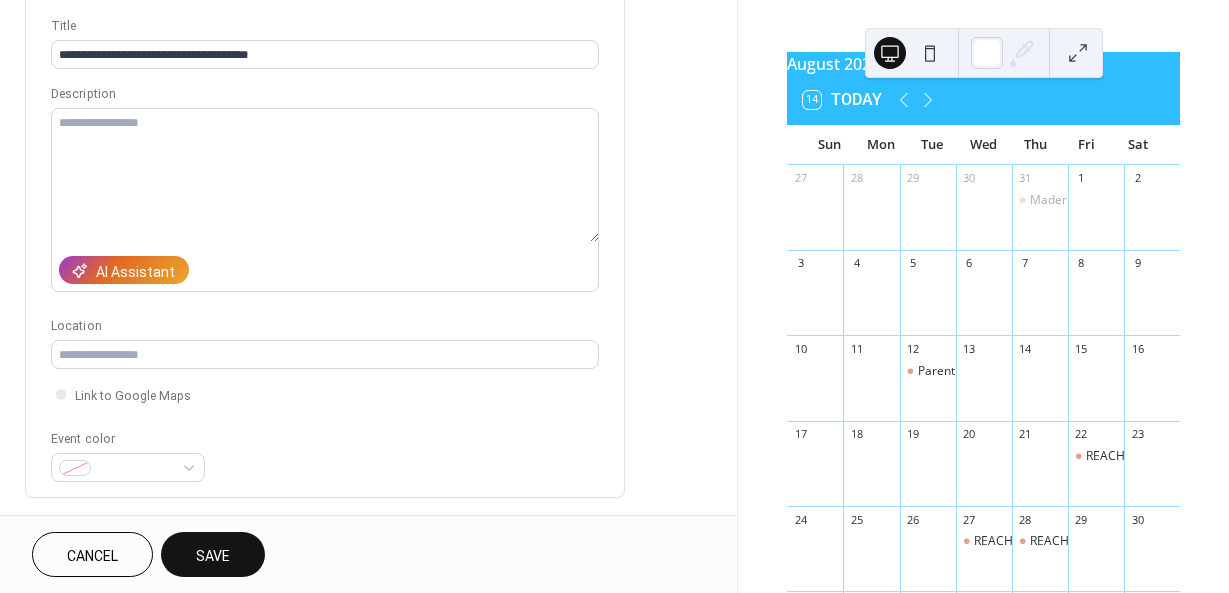 scroll, scrollTop: 107, scrollLeft: 0, axis: vertical 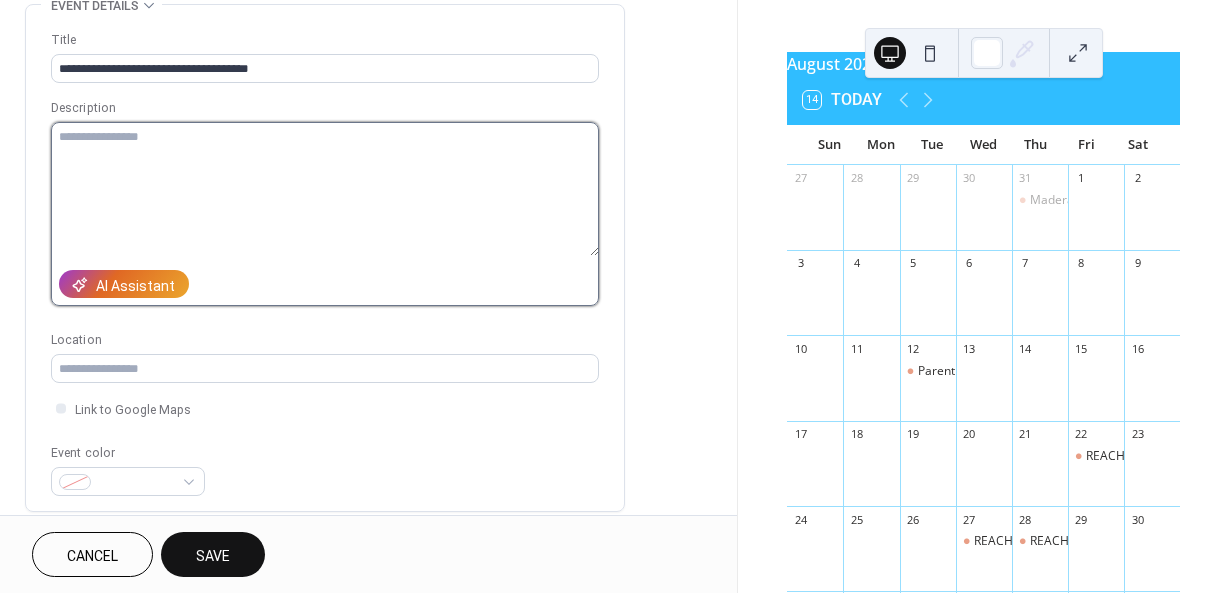 click at bounding box center [325, 189] 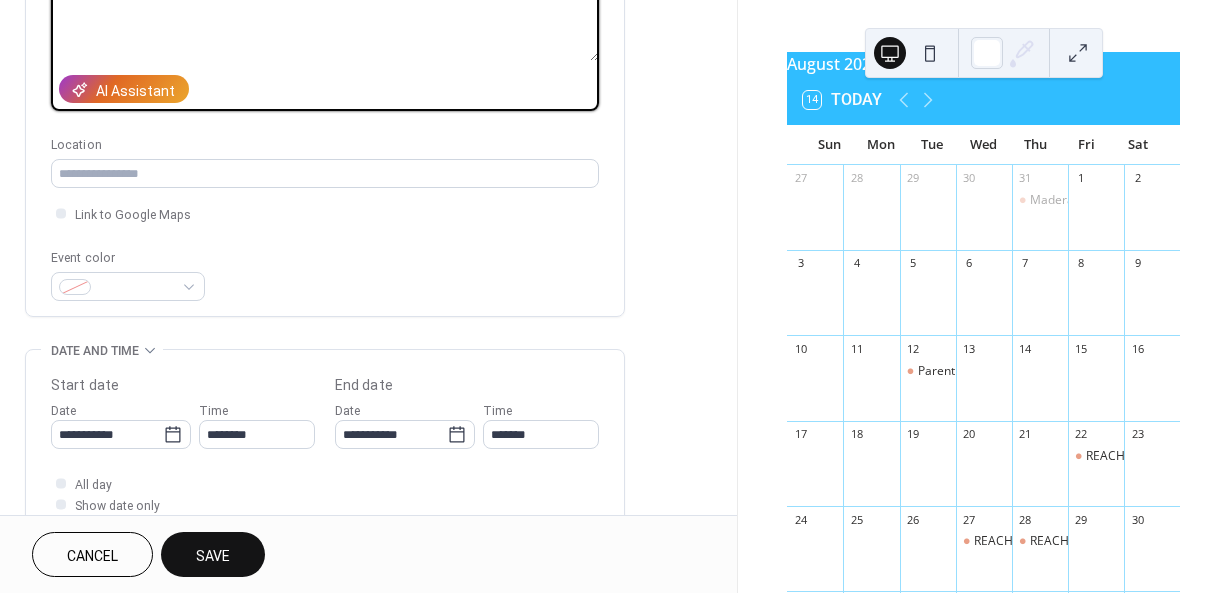 scroll, scrollTop: 315, scrollLeft: 0, axis: vertical 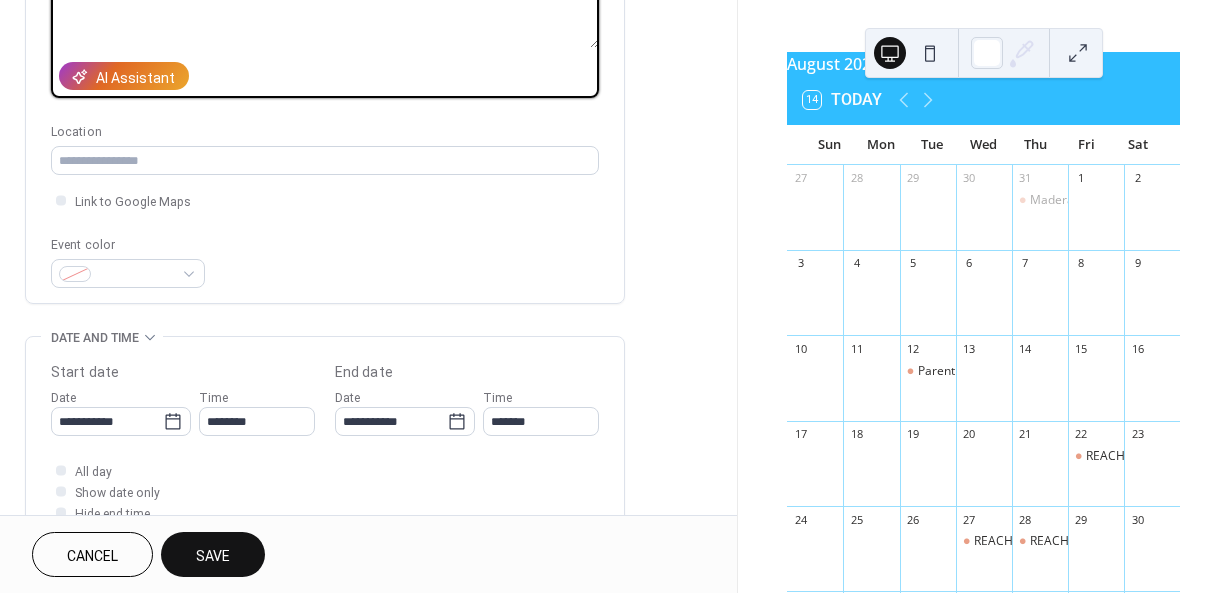 type on "**********" 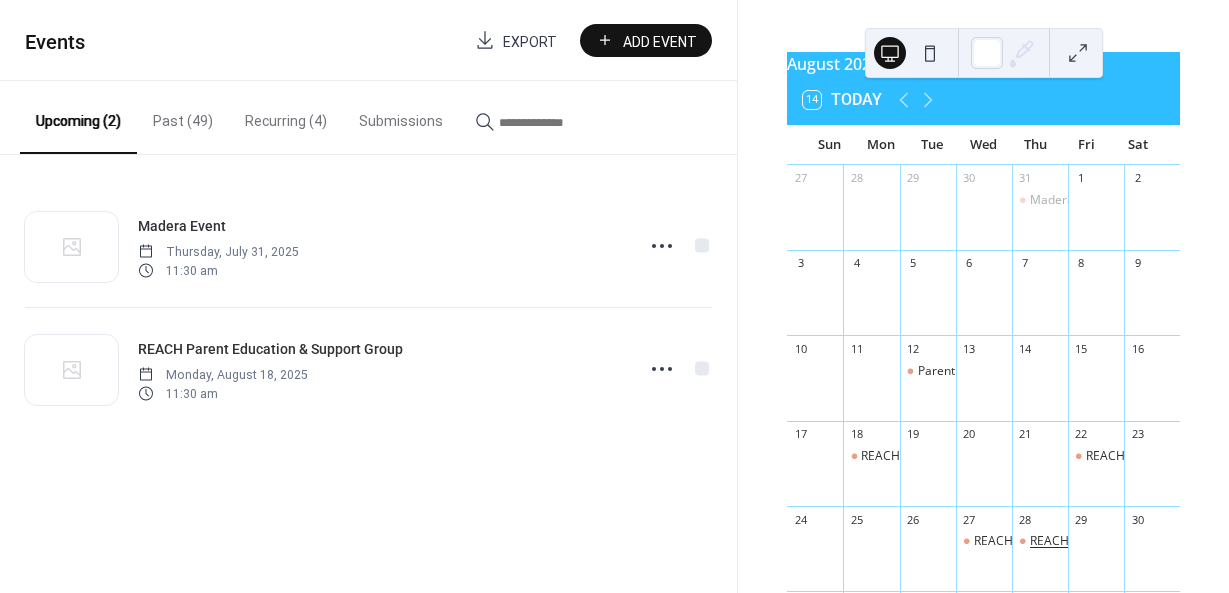 click on "REACH Parent Education and Support Group" at bounding box center [1153, 541] 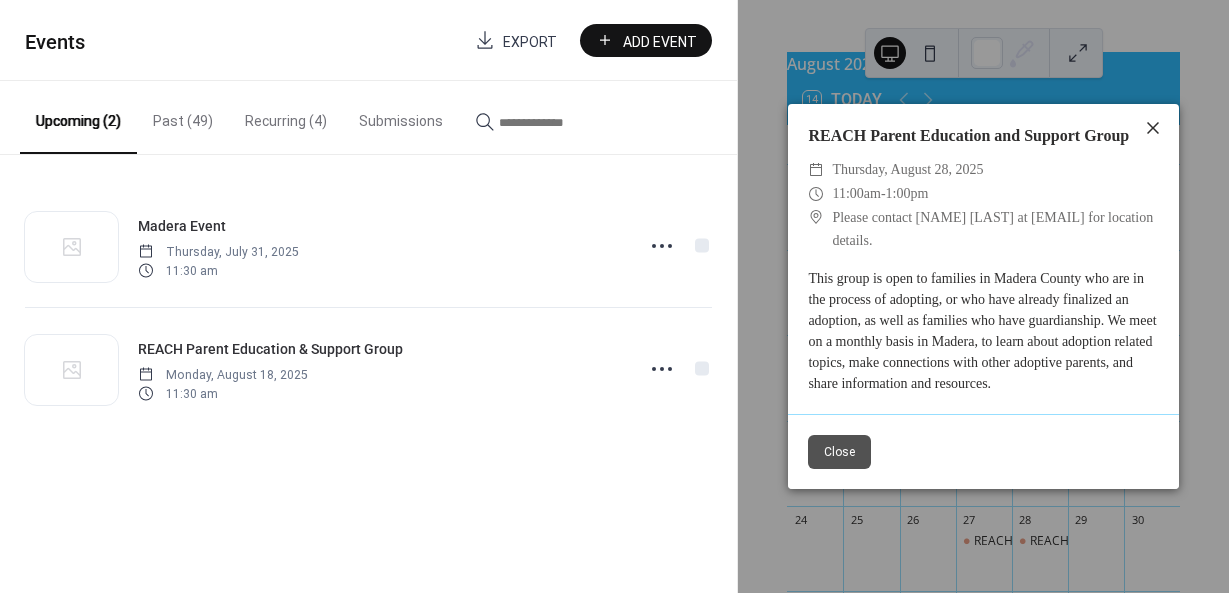 click 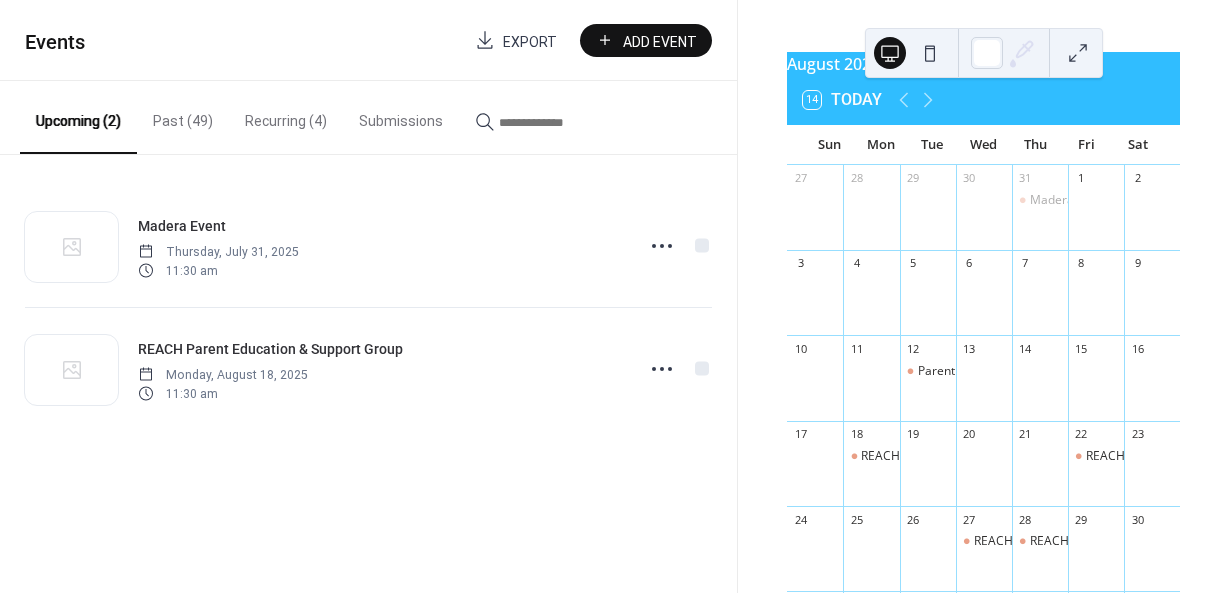 click at bounding box center [890, 53] 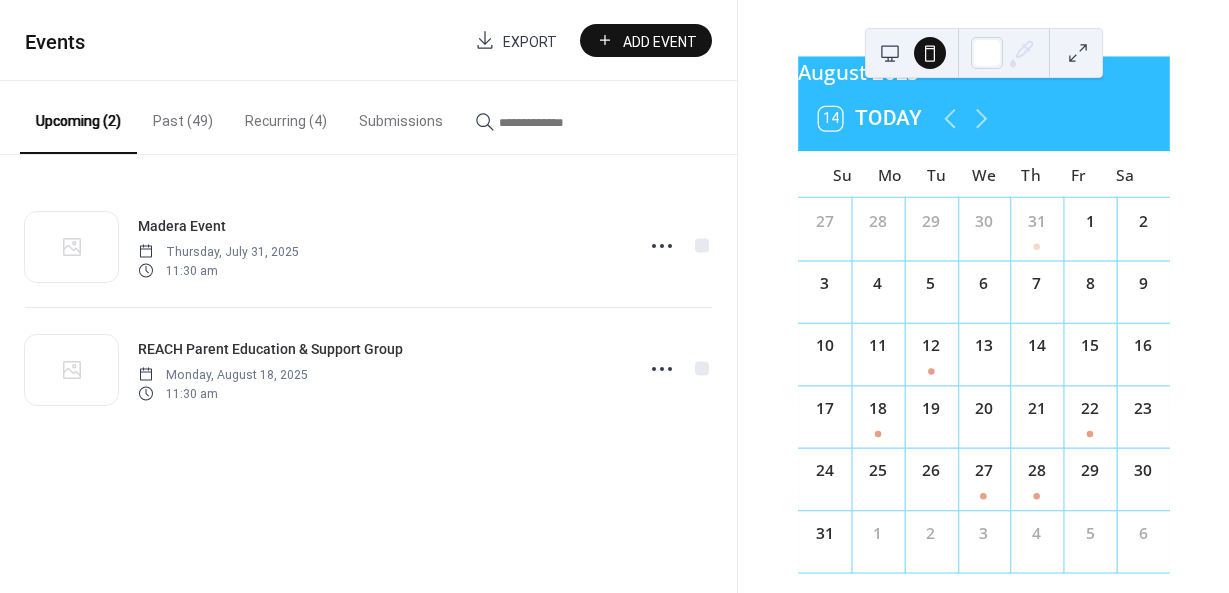 click at bounding box center (890, 53) 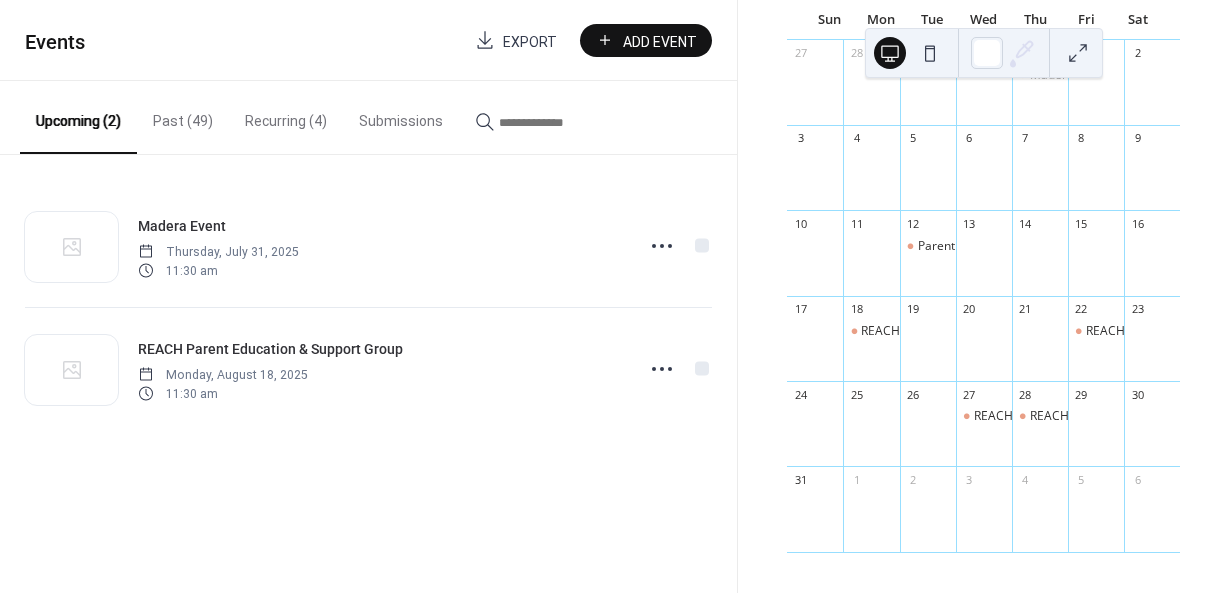 scroll, scrollTop: 182, scrollLeft: 0, axis: vertical 